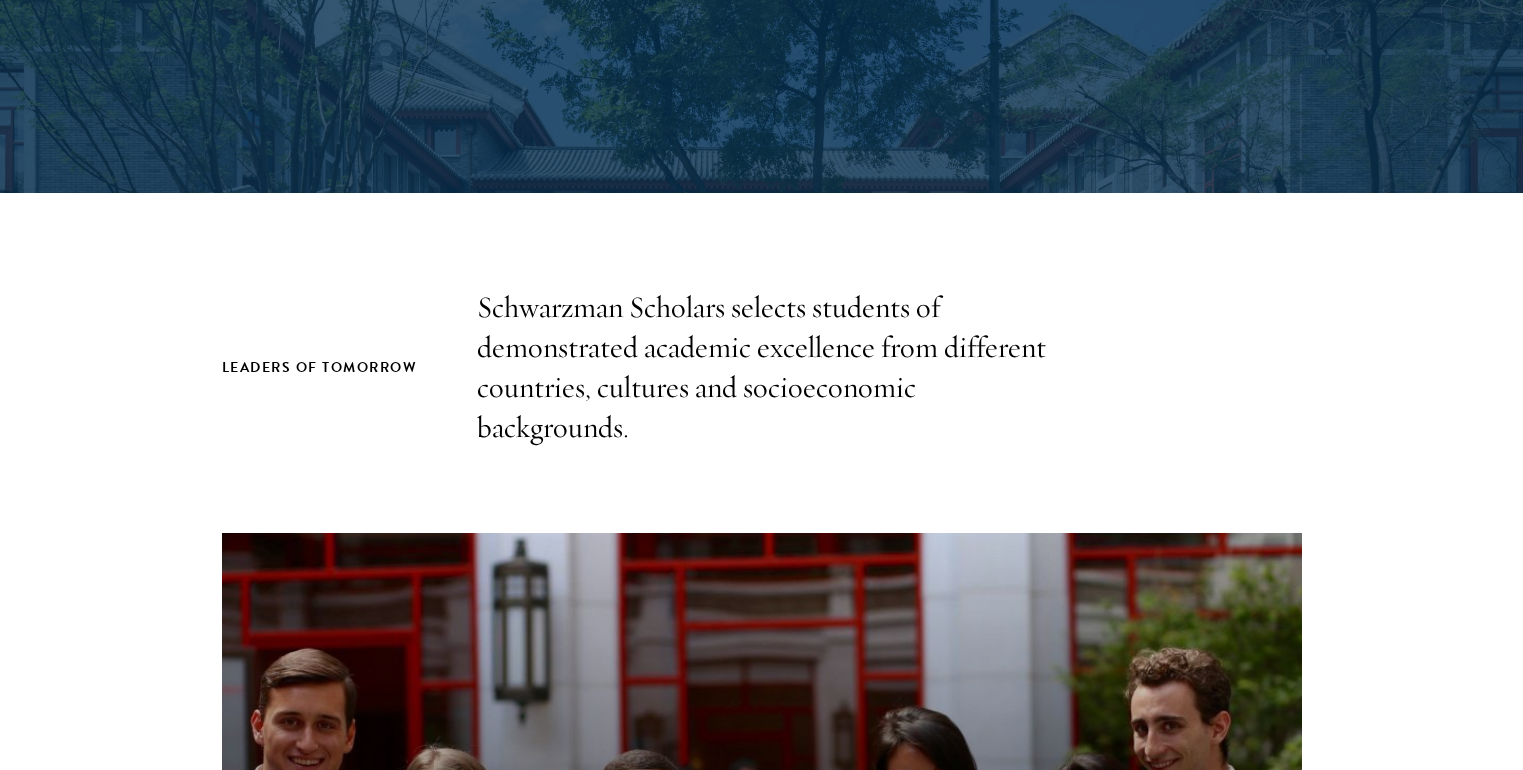 scroll, scrollTop: 0, scrollLeft: 0, axis: both 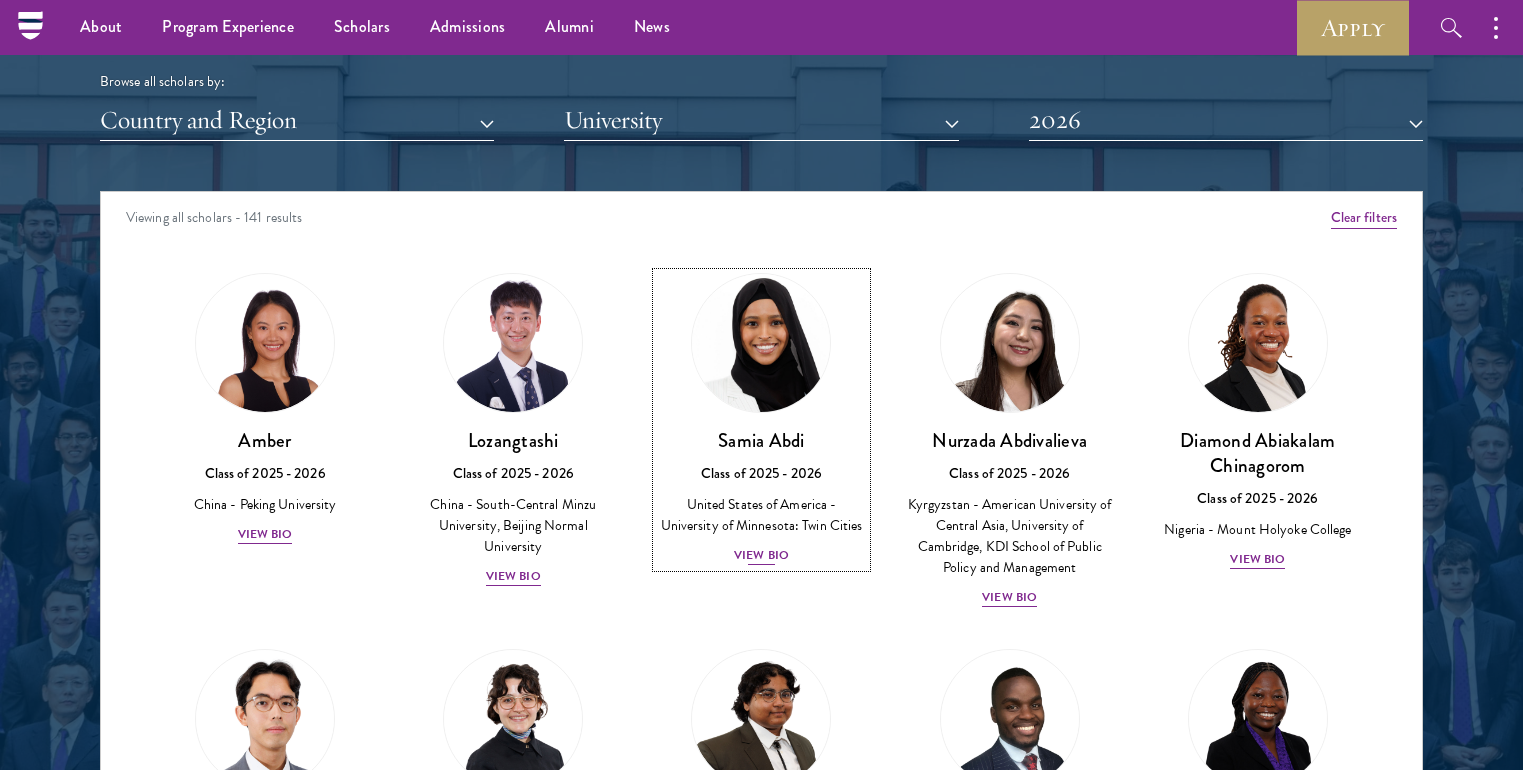 click on "View Bio" at bounding box center (761, 555) 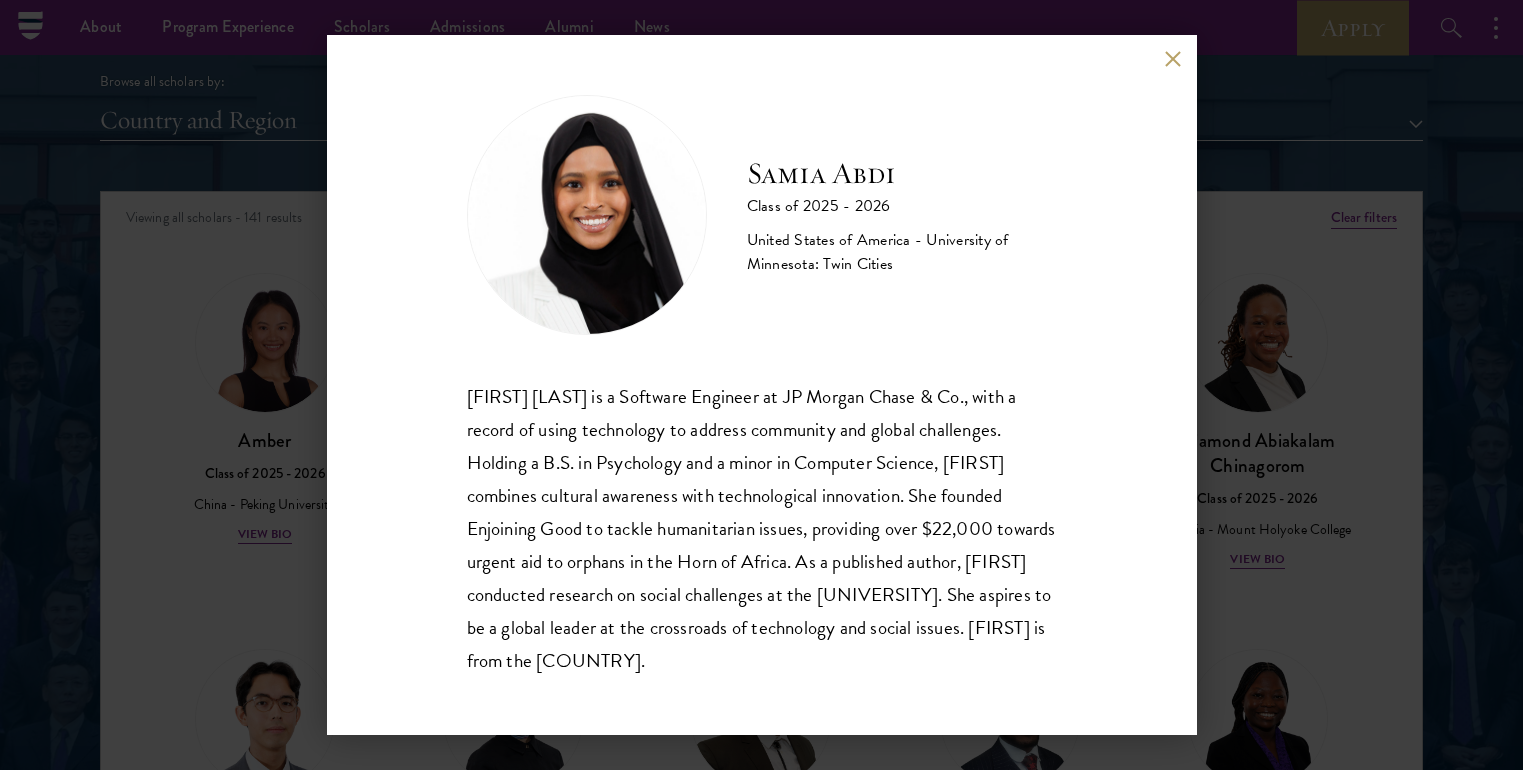 scroll, scrollTop: 2, scrollLeft: 0, axis: vertical 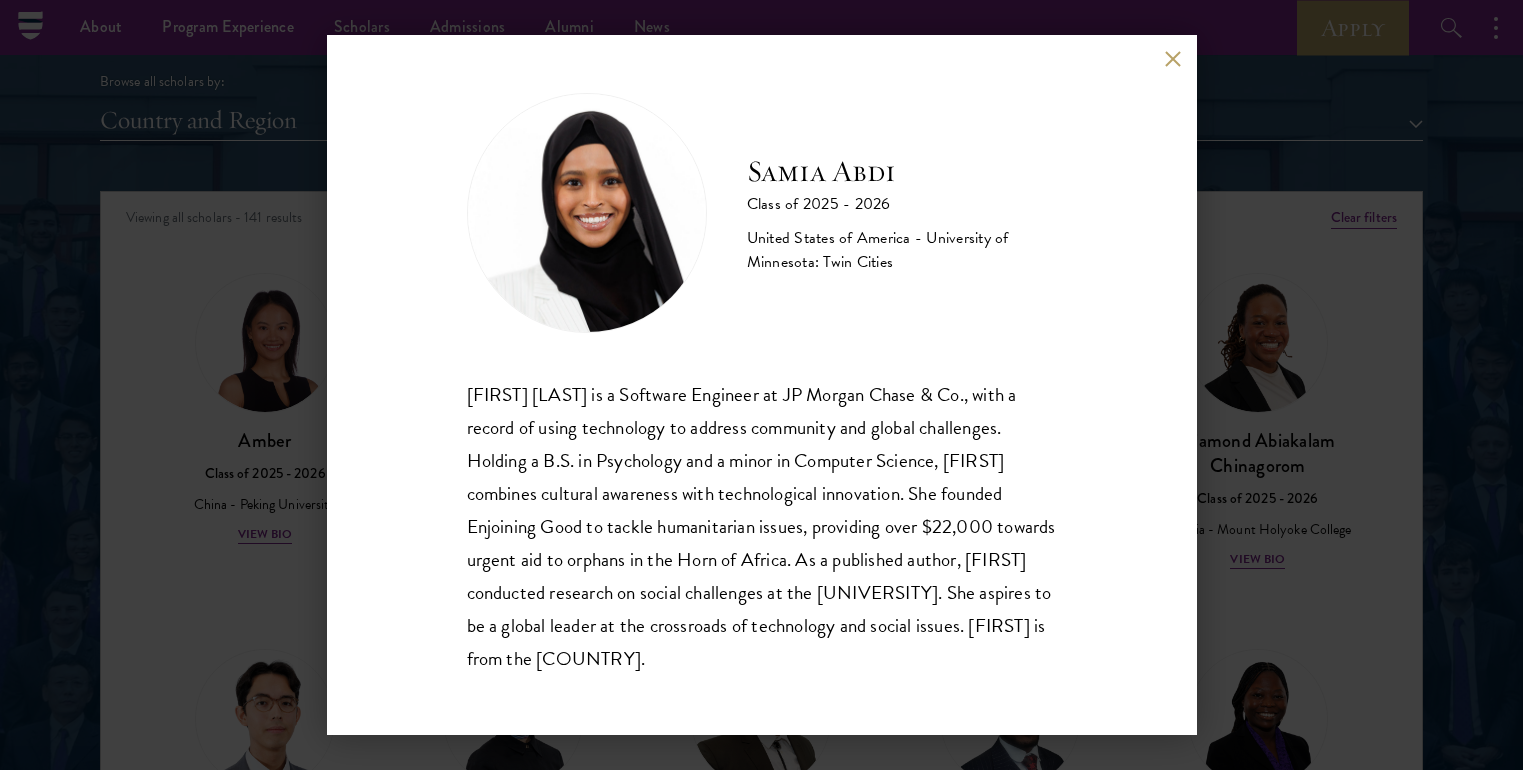 click on "[FIRST] [LAST]
Class of [YEAR] - [YEAR]
United States of America - University of Minnesota: Twin Cities
[FIRST] [LAST] is a Software Engineer at JP Morgan Chase & Co., with a record of using technology to address community and global challenges. Holding a B.S. in Psychology and a minor in Computer Science, [LAST] combines cultural awareness with technological innovation. She founded Enjoining Good to tackle humanitarian issues, providing over $22,000 towards urgent aid to orphans in the Horn of Africa. As a published author, [LAST] conducted research on social challenges at the University of Minnesota. She aspires to be a global leader at the crossroads of technology and social issues. [FIRST] is from the United States." at bounding box center (761, 385) 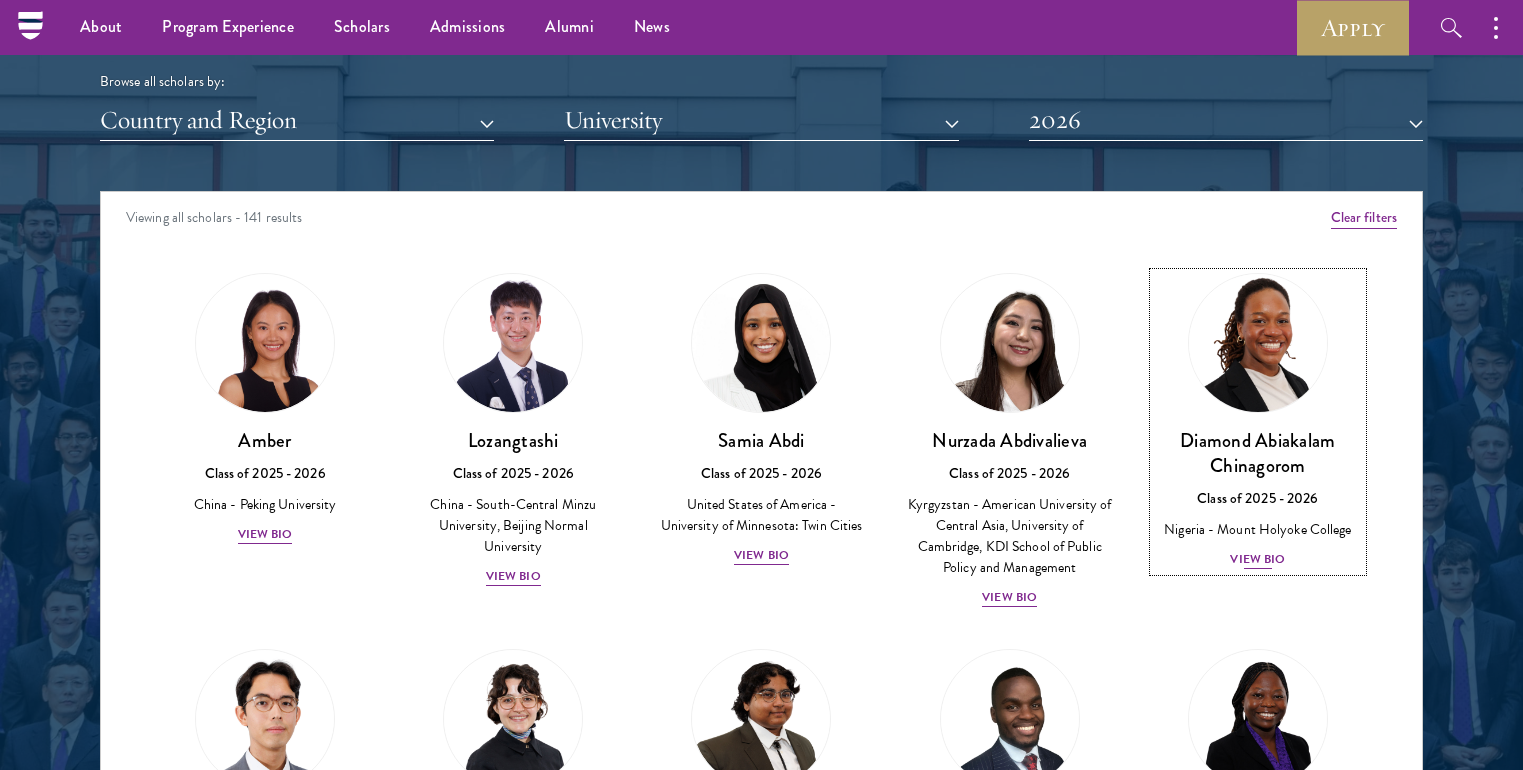 click at bounding box center [1258, 343] 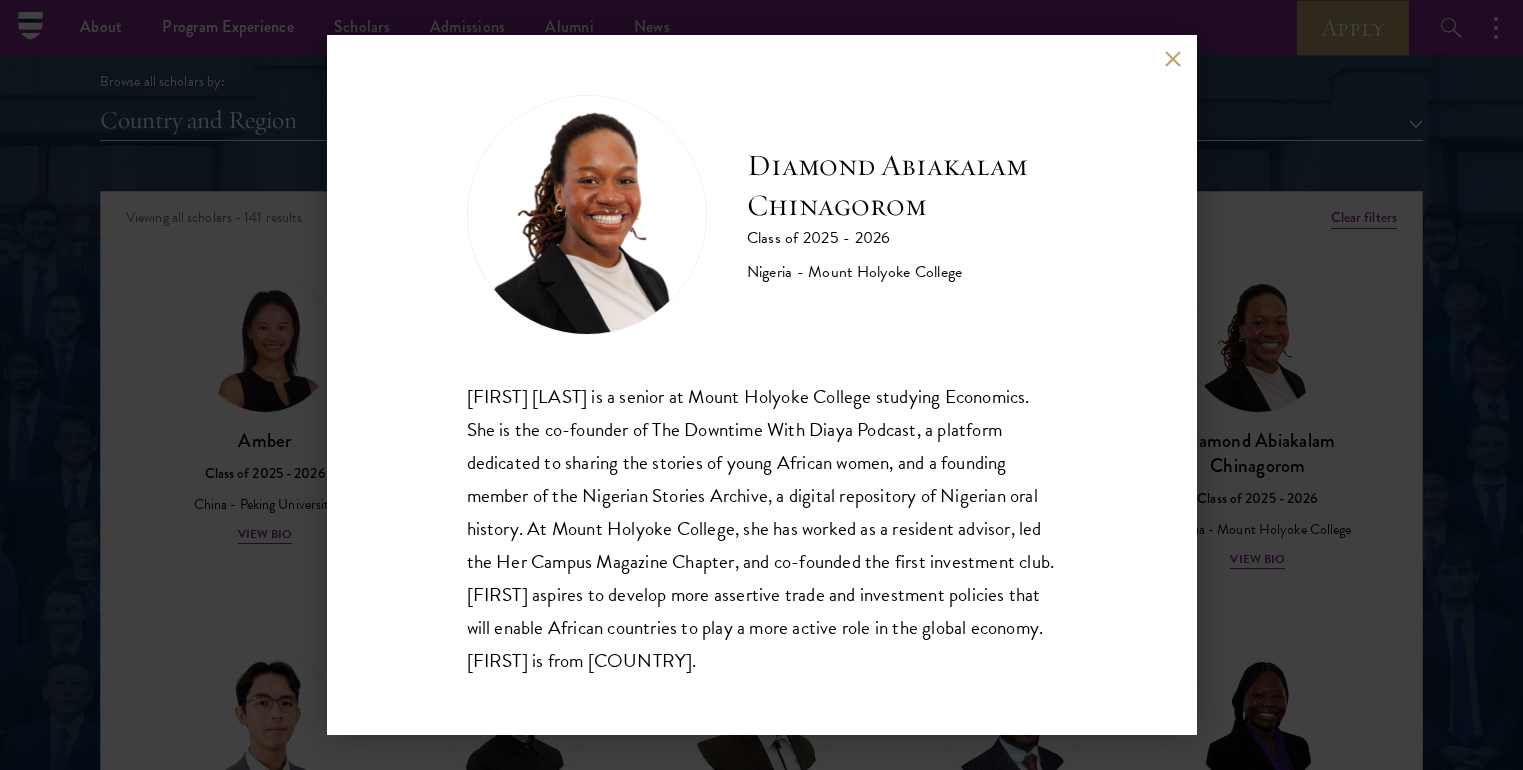 click on "[FIRST] [LAST] is a senior at [UNIVERSITY] studying Economics. She is the co-founder of The Downtime With Diaya Podcast, a platform dedicated to sharing the stories of young African women, and a founding member of the Nigerian Stories Archive, a digital repository of Nigerian oral history. At [UNIVERSITY], she has worked as a resident advisor, led the Her Campus Magazine Chapter, and co-founded the first investment club. [FIRST] aspires to develop more assertive trade and investment policies that will enable African countries to play a more active role in the global economy. [FIRST] is from [COUNTRY]." at bounding box center (761, 385) 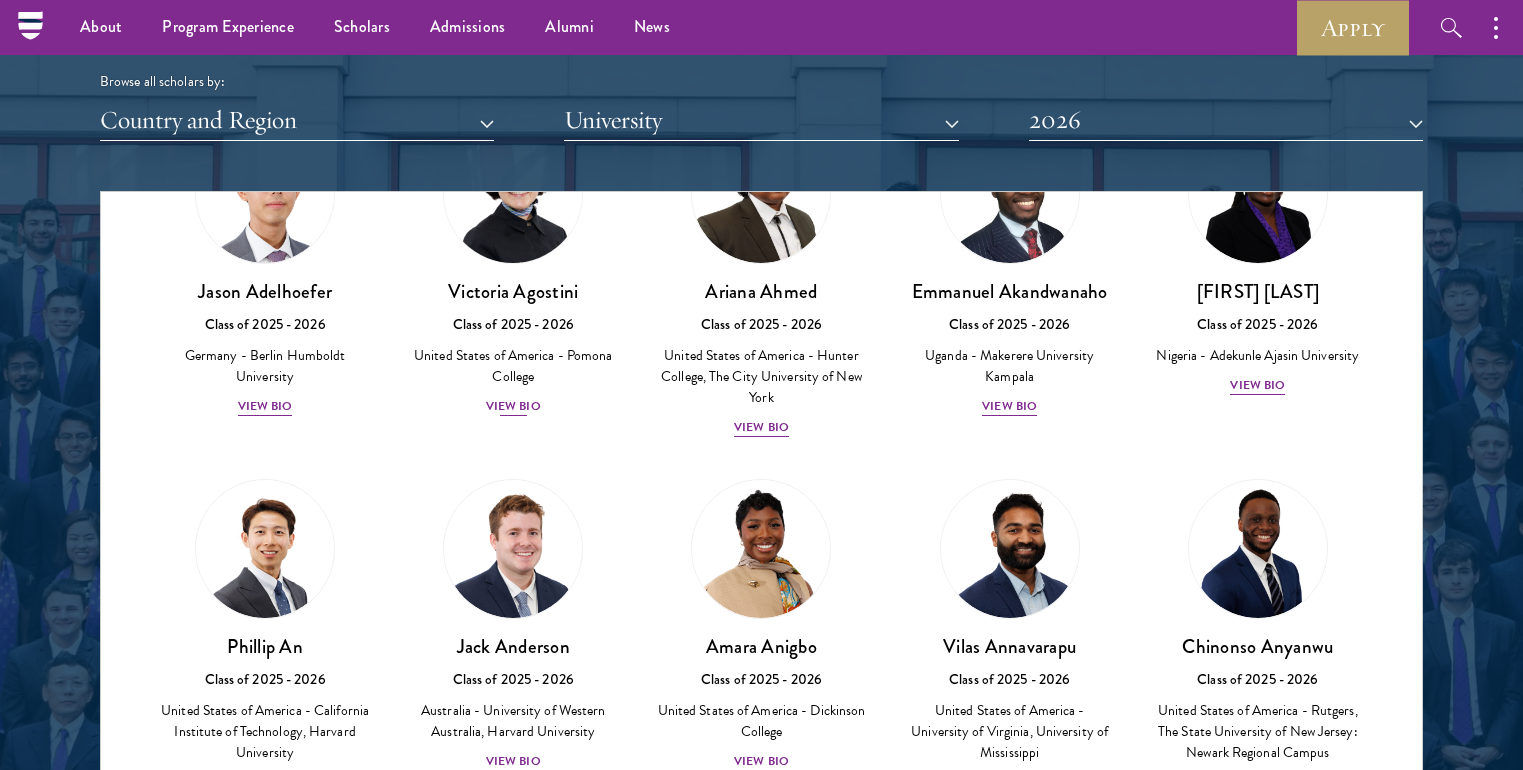 scroll, scrollTop: 469, scrollLeft: 0, axis: vertical 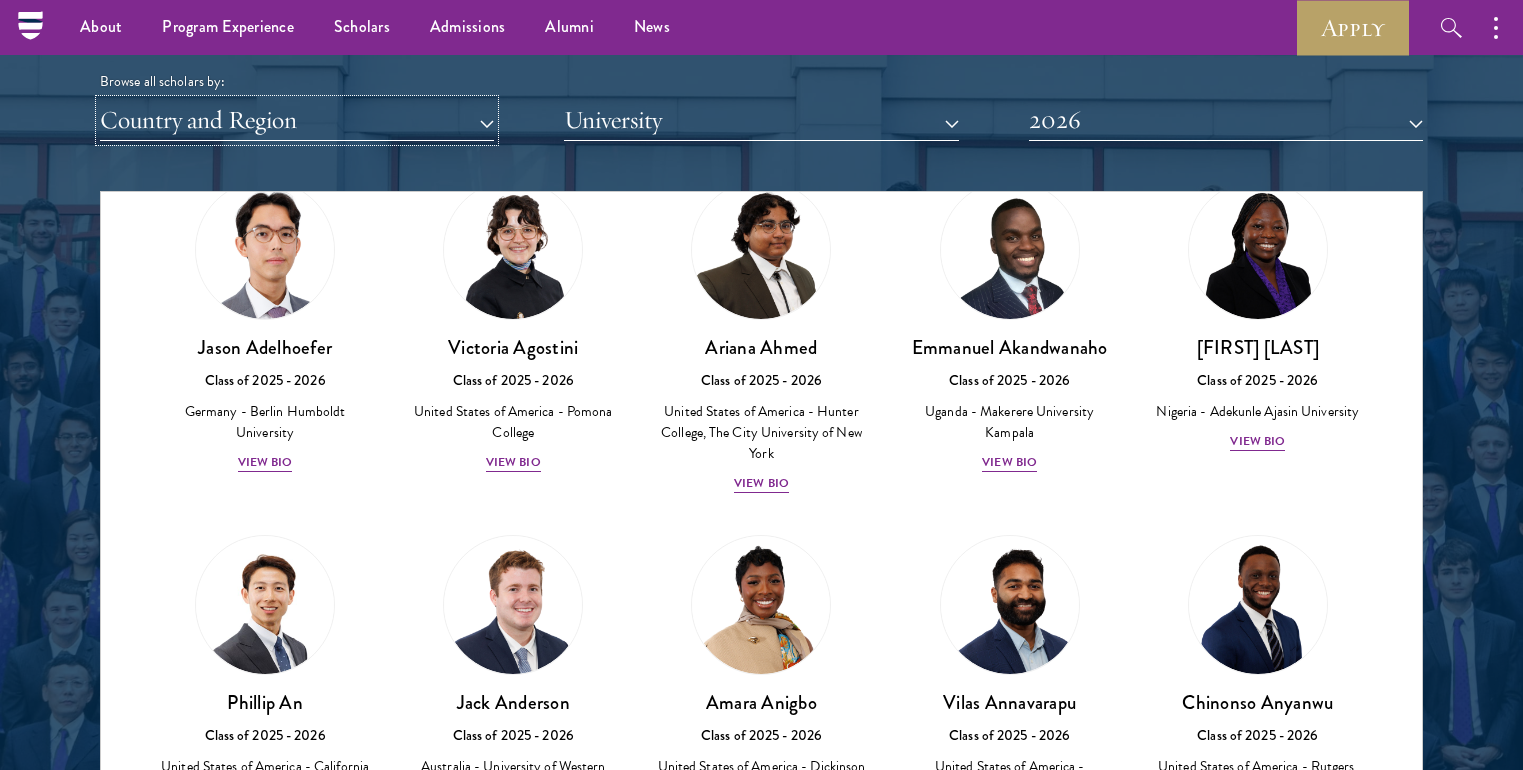 click on "Country and Region" at bounding box center (297, 120) 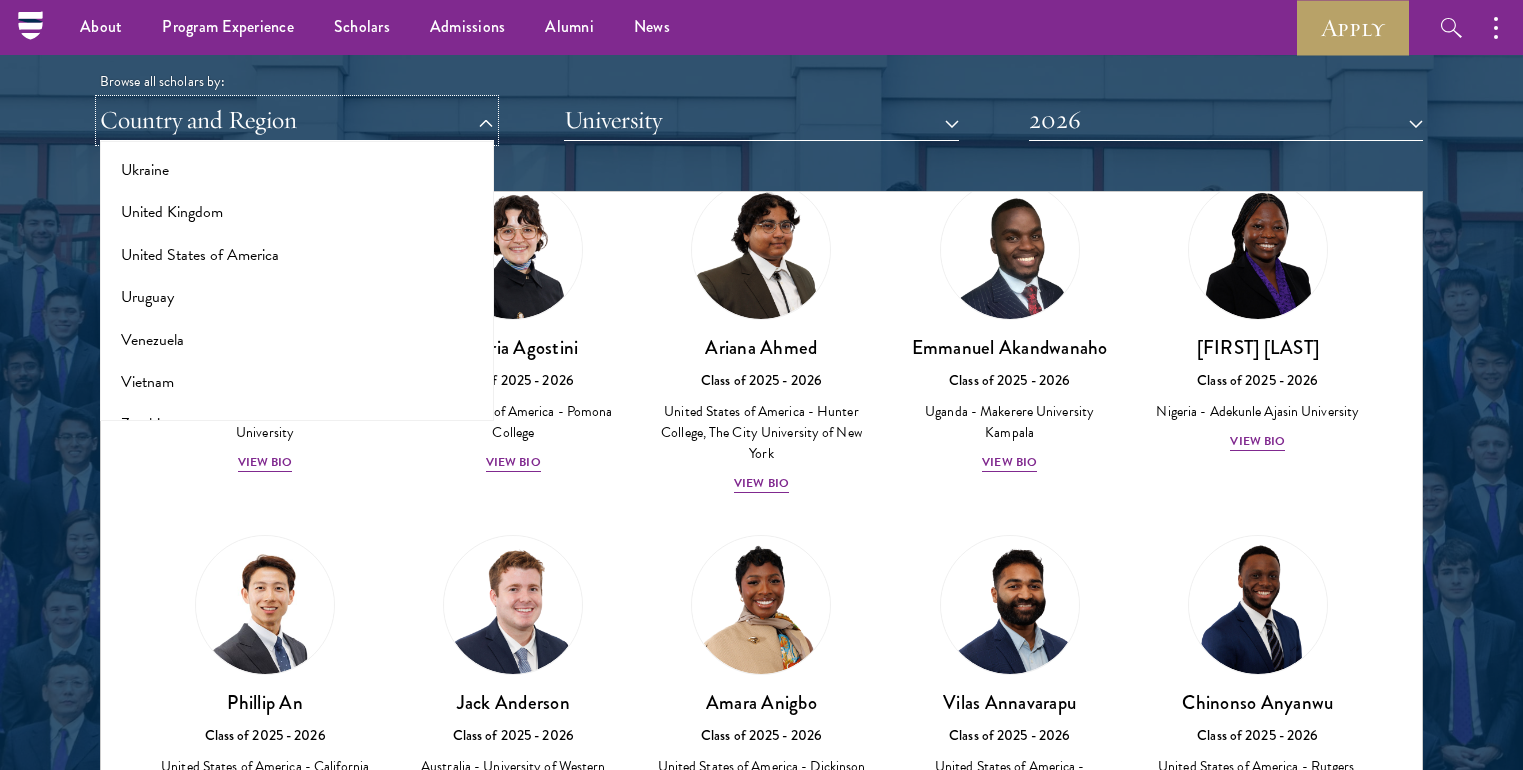 scroll, scrollTop: 4064, scrollLeft: 0, axis: vertical 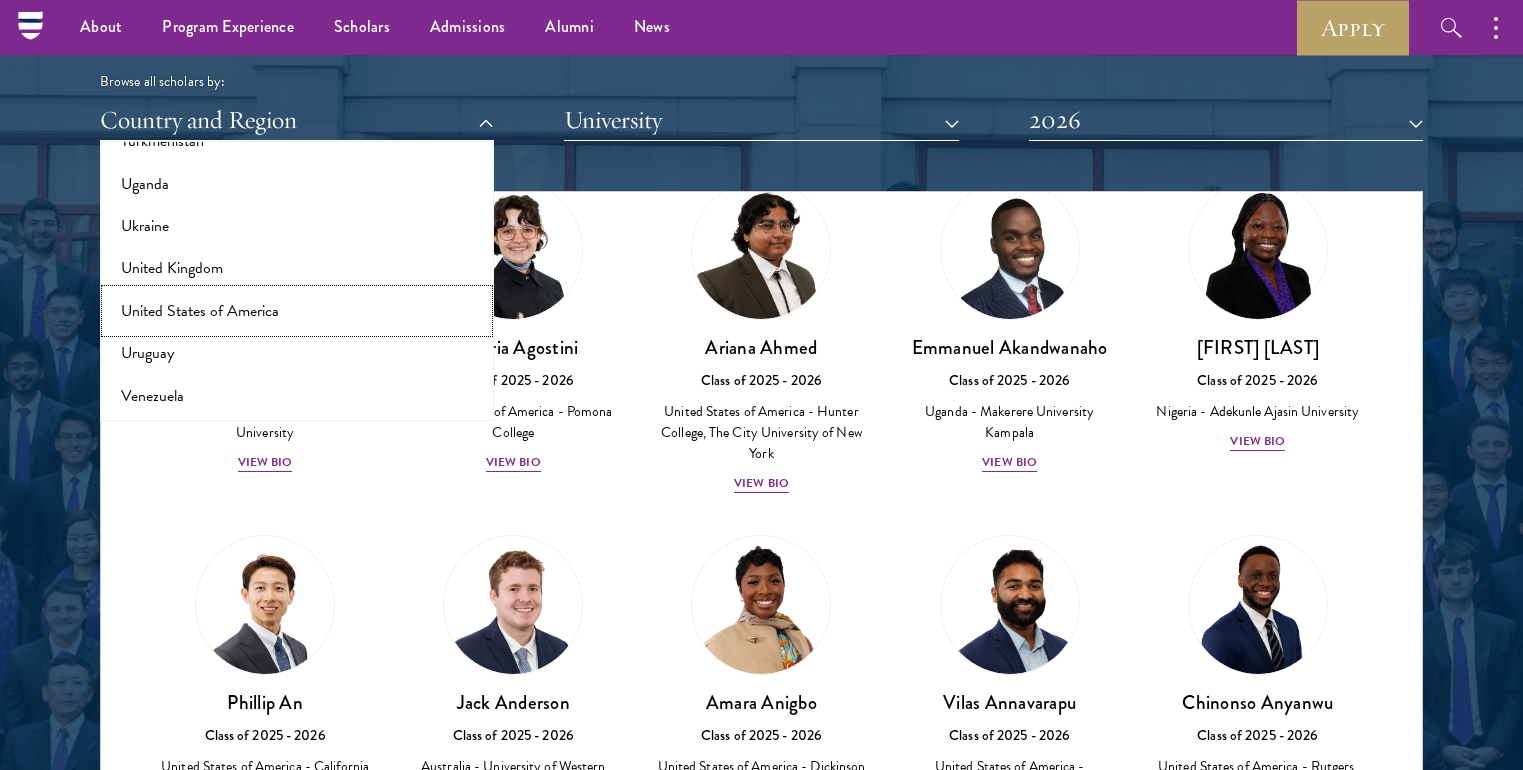 click on "United States of America" at bounding box center [297, 311] 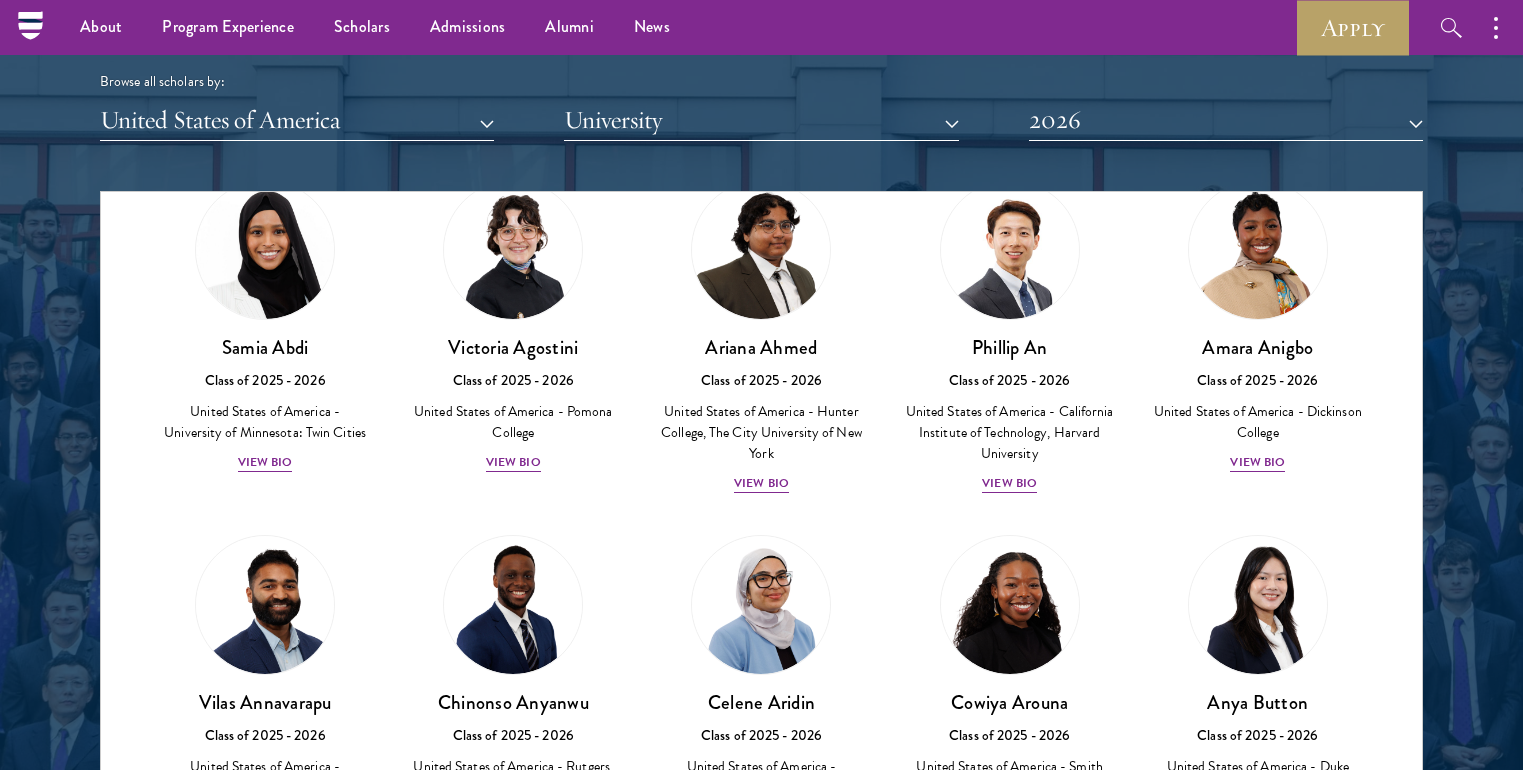 scroll, scrollTop: 0, scrollLeft: 0, axis: both 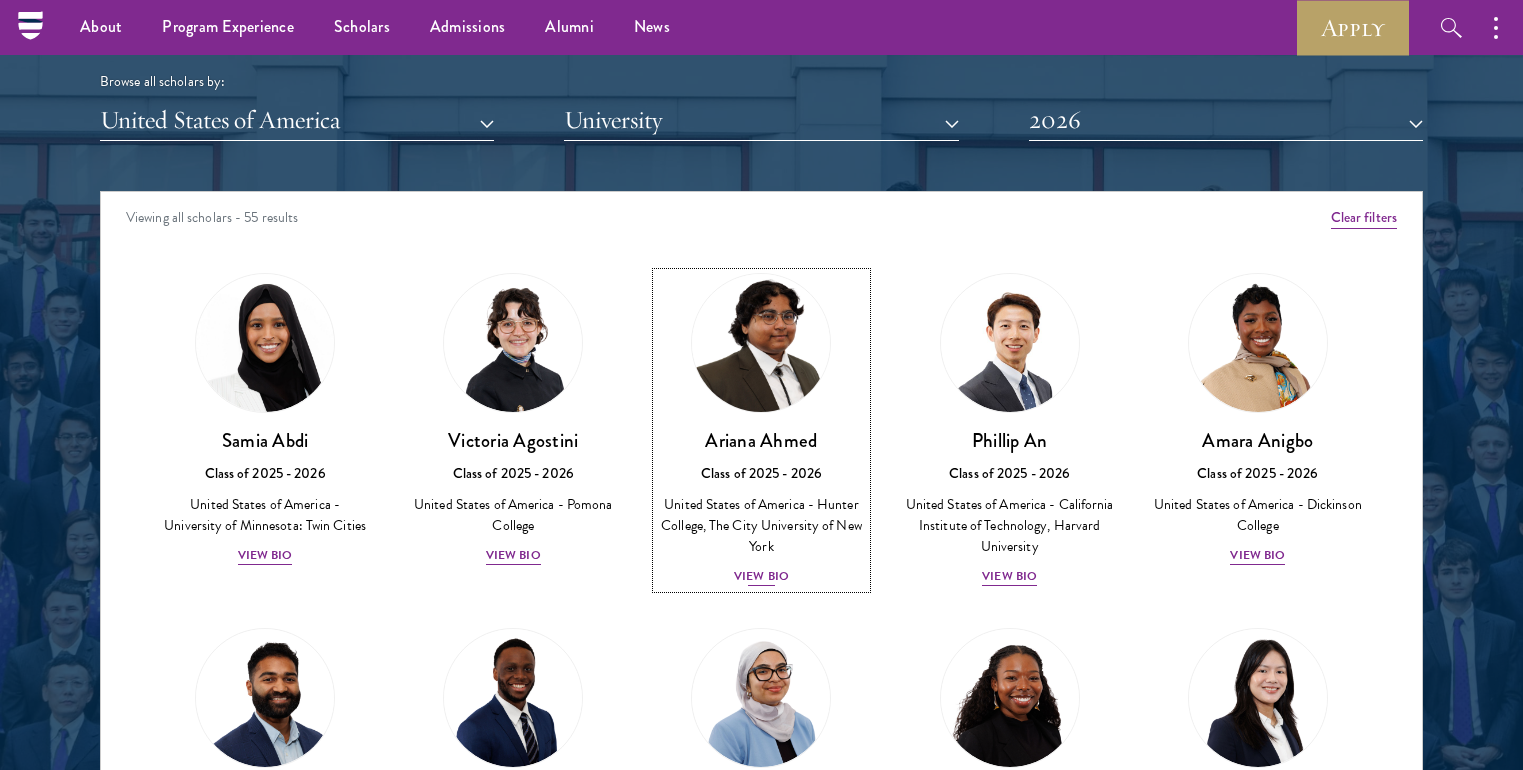 click at bounding box center [762, 343] 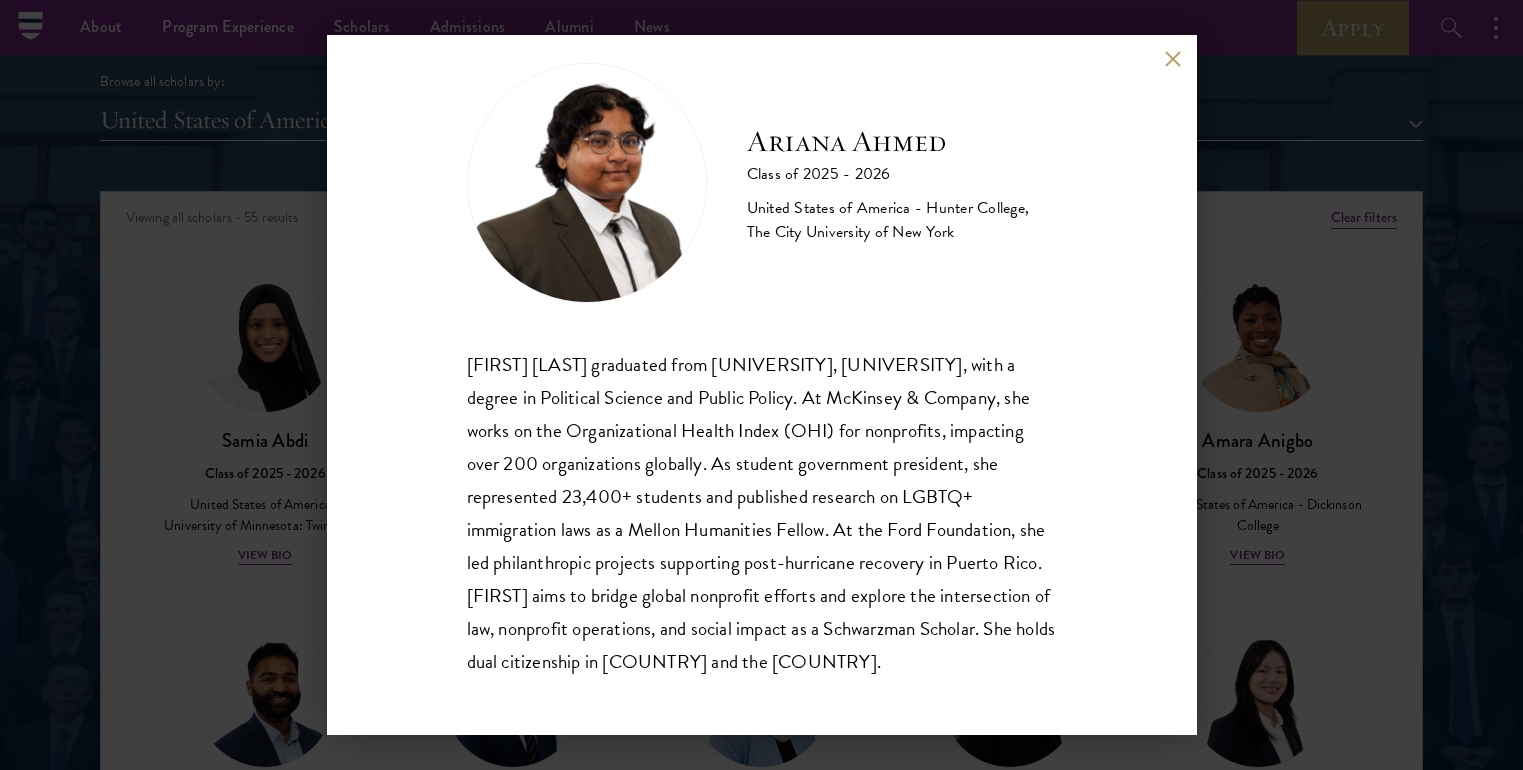scroll, scrollTop: 35, scrollLeft: 0, axis: vertical 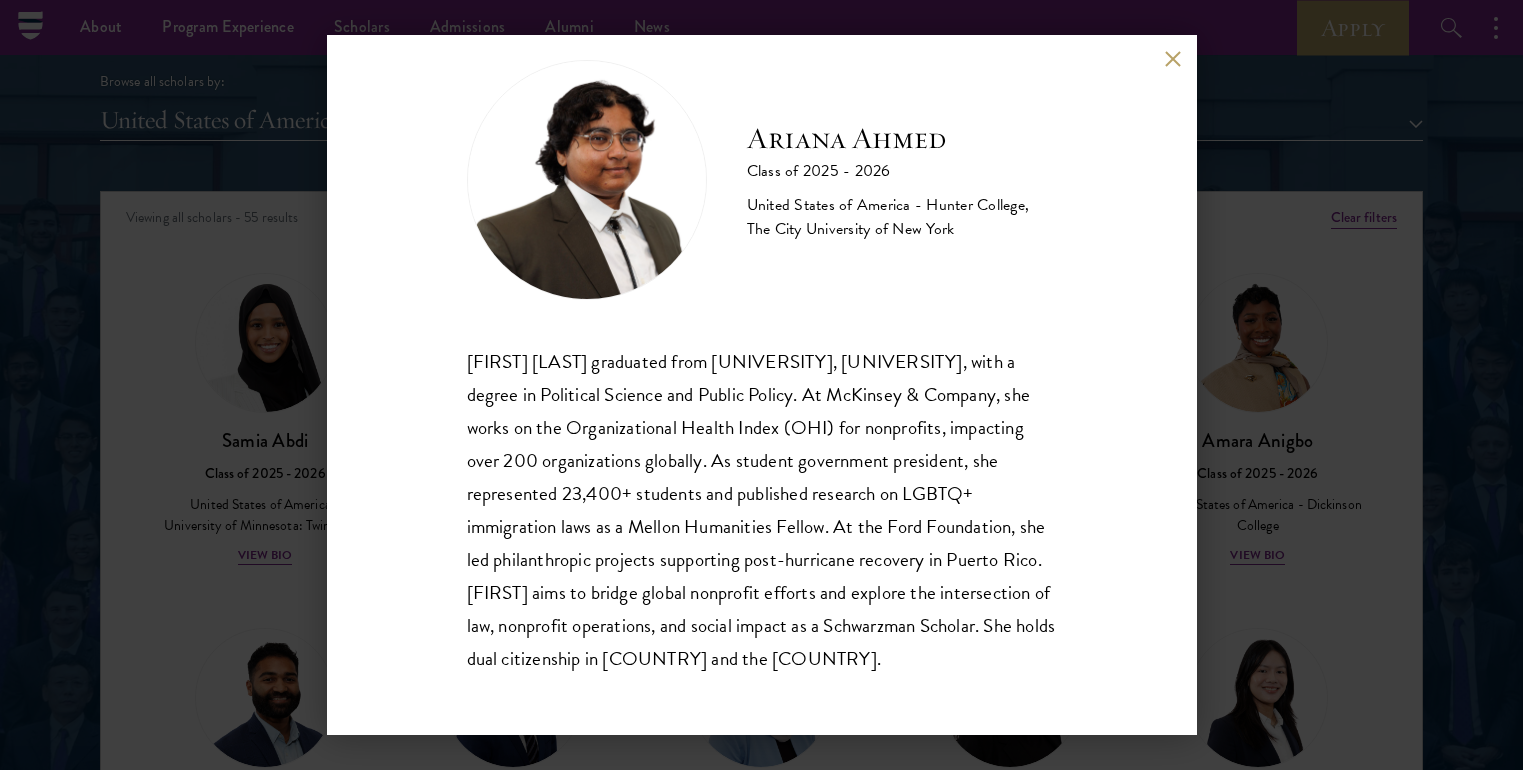 click on "[FIRST] [LAST] graduated from [UNIVERSITY], [UNIVERSITY], with a degree in Political Science and Public Policy. At McKinsey & Company, she works on the Organizational Health Index (OHI) for nonprofits, impacting over 200 organizations globally. As student government president, she represented 23,400+ students and published research on LGBTQ+ immigration laws as a Mellon Humanities Fellow. At the Ford Foundation, she led philanthropic projects supporting post-hurricane recovery in Puerto Rico. [FIRST] aims to bridge global nonprofit efforts and explore the intersection of law, nonprofit operations, and social impact as a Schwarzman Scholar. She holds dual citizenship in [COUNTRY] and the [COUNTRY]." at bounding box center [761, 385] 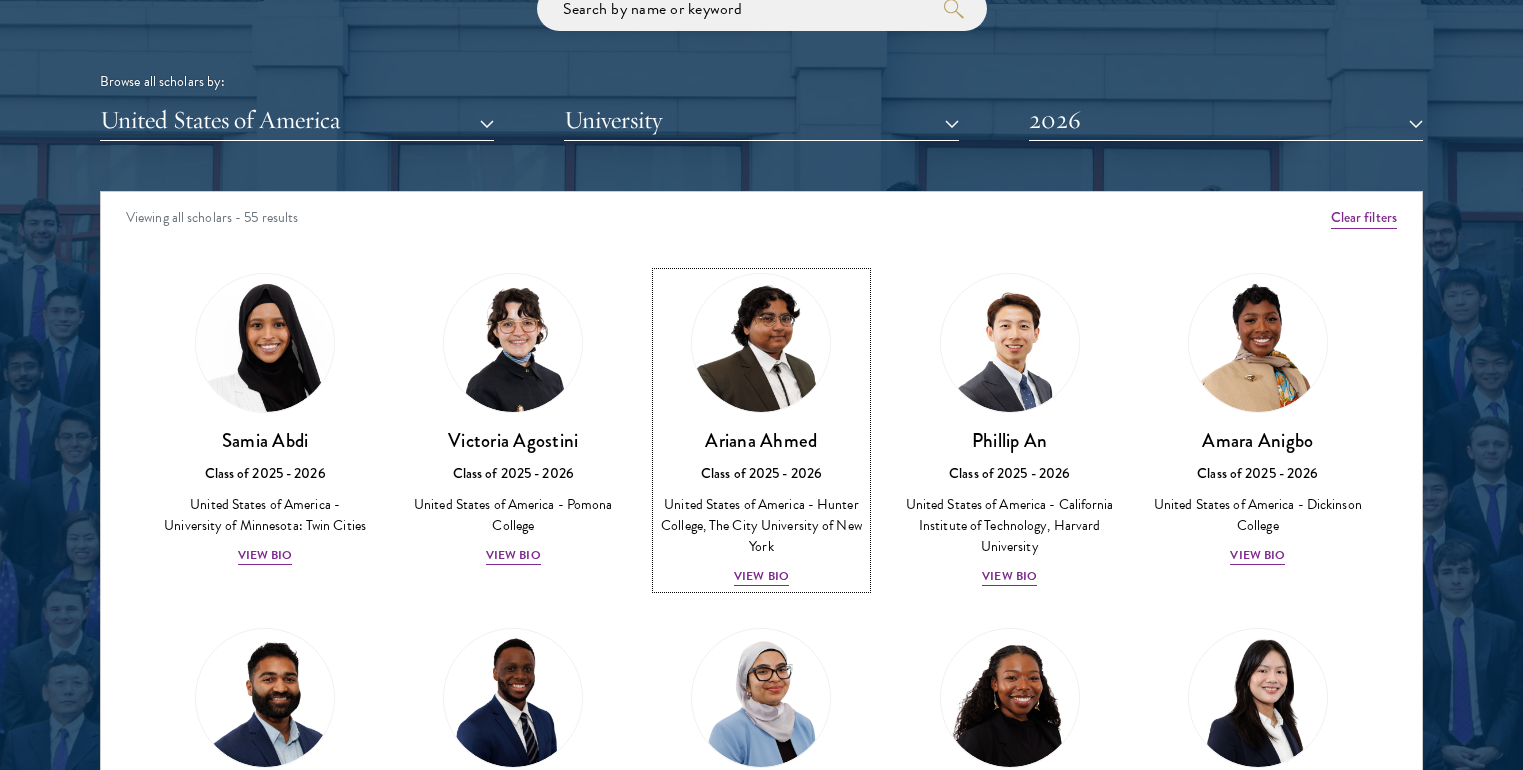 scroll, scrollTop: 2607, scrollLeft: 0, axis: vertical 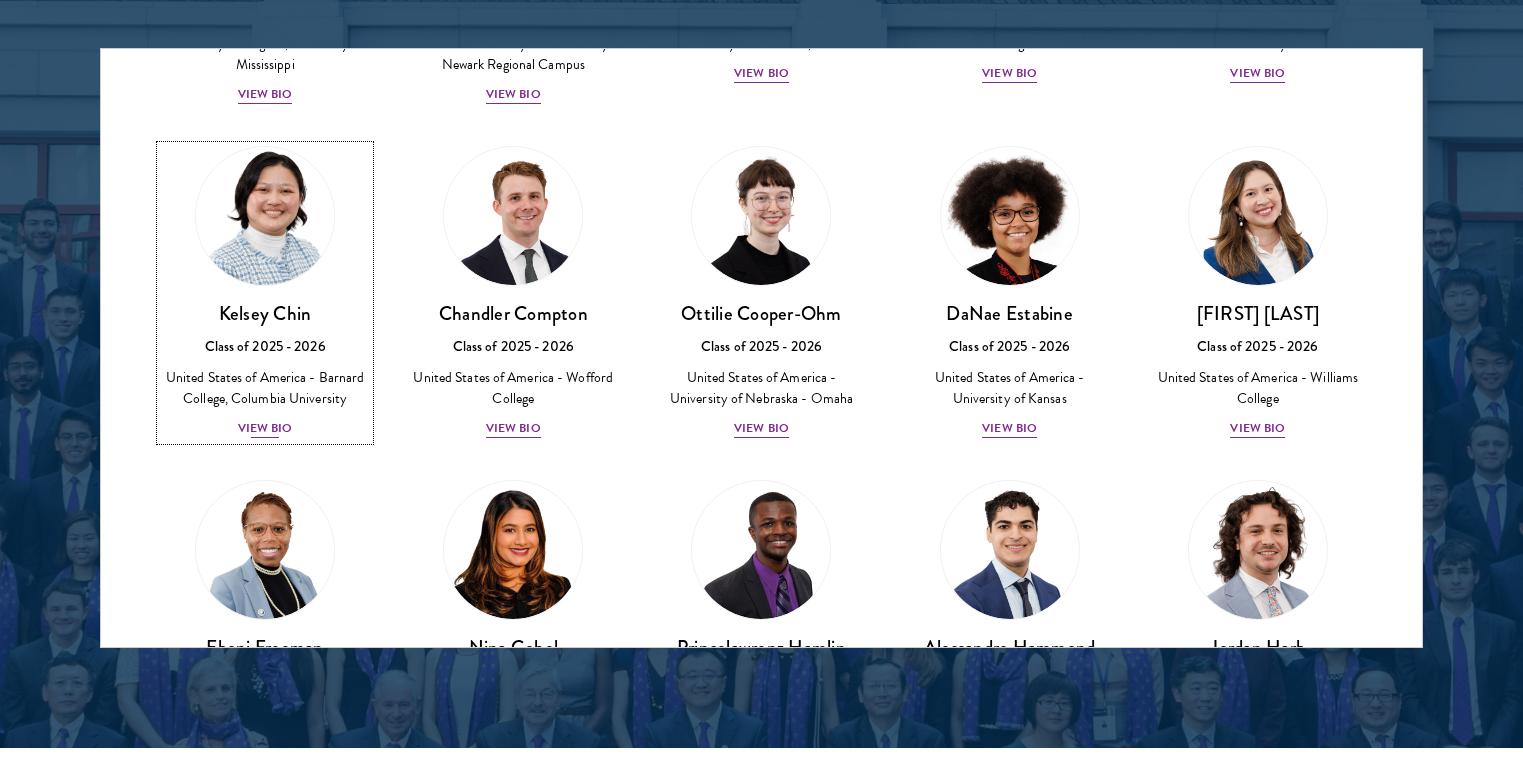 click at bounding box center (265, 216) 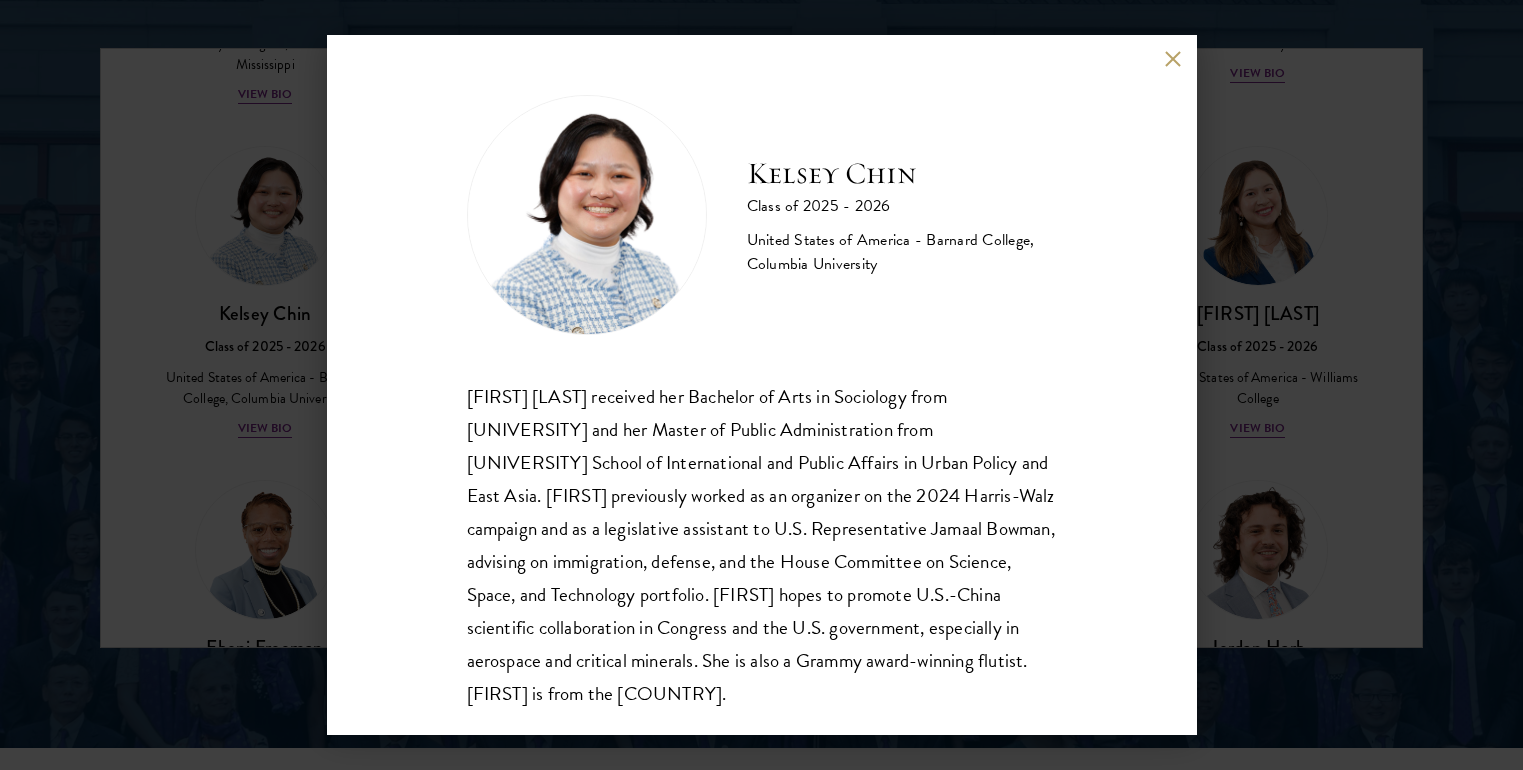 scroll, scrollTop: 35, scrollLeft: 0, axis: vertical 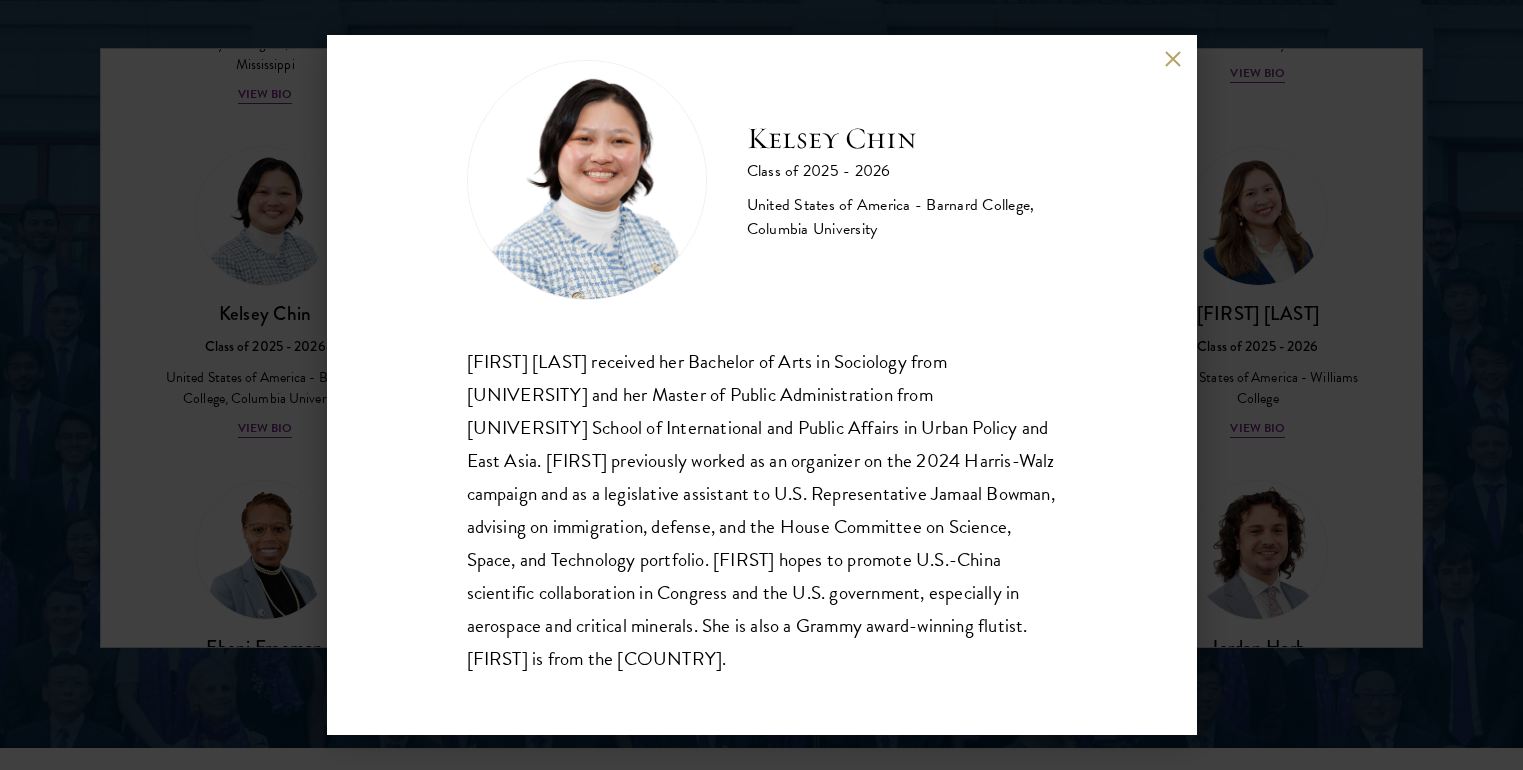 click on "[FIRST] [LAST] received her Bachelor of Arts in Sociology from [UNIVERSITY] and her Master of Public Administration from [UNIVERSITY] School of International and Public Affairs in Urban Policy and East Asia. [FIRST] previously worked as an organizer on the 2024 Harris-Walz campaign and as a legislative assistant to U.S. Representative Jamaal Bowman, advising on immigration, defense, and the House Committee on Science, Space, and Technology portfolio. [FIRST] hopes to promote U.S.-China scientific collaboration in Congress and the U.S. government, especially in aerospace and critical minerals. She is also a Grammy award-winning flutist. [FIRST] is from the [COUNTRY]." at bounding box center [761, 385] 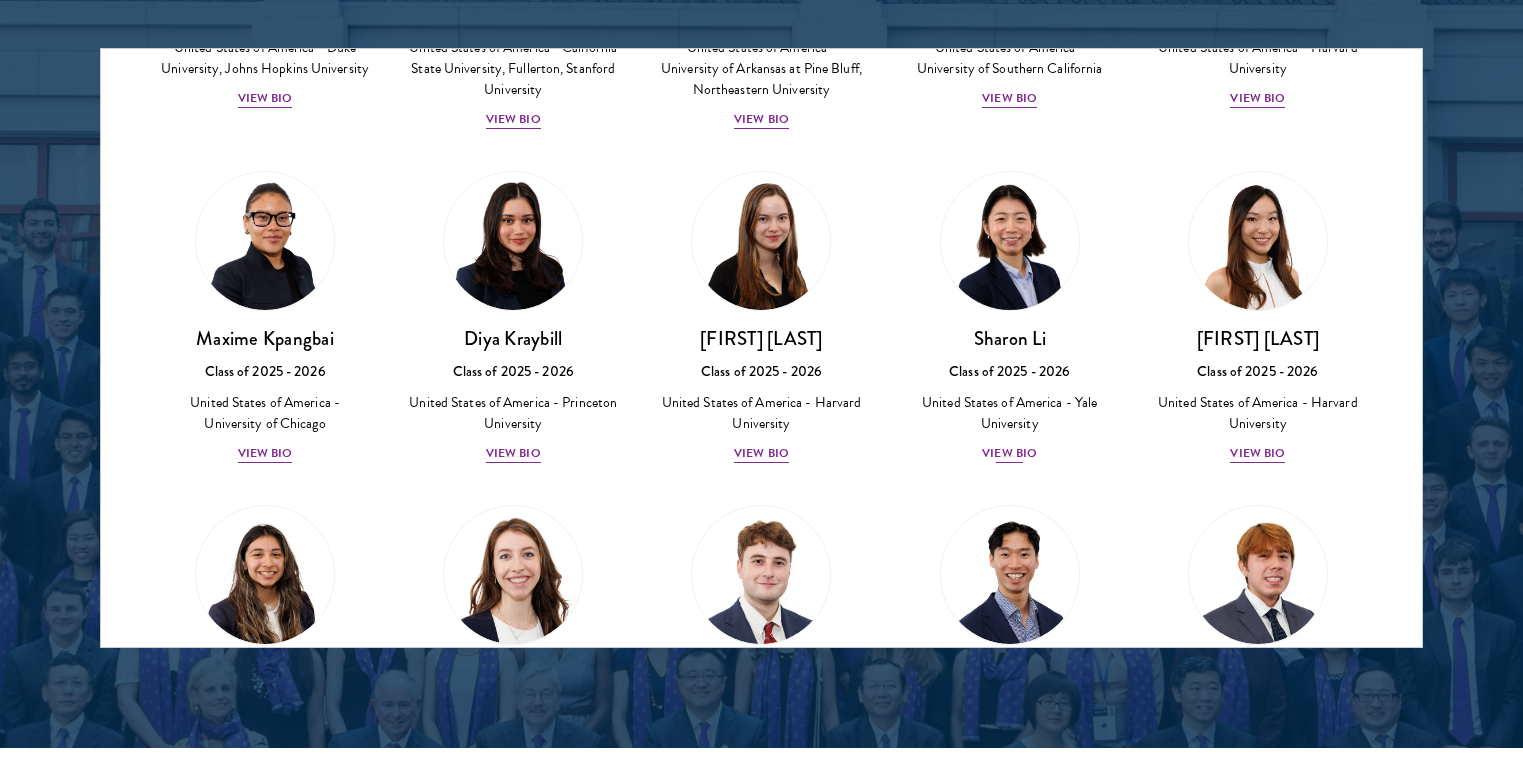 scroll, scrollTop: 1753, scrollLeft: 0, axis: vertical 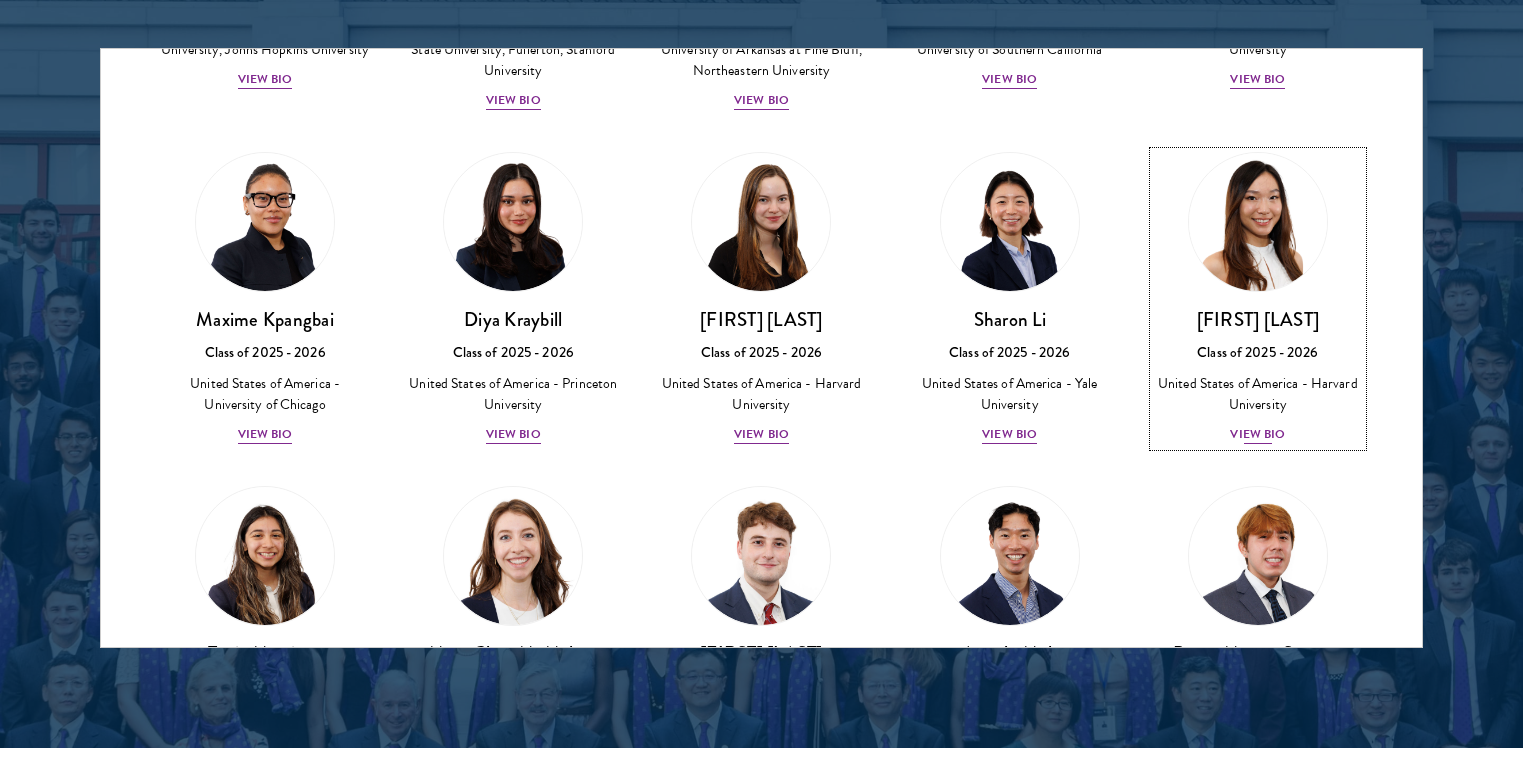 click on "[FIRST] [LAST]
Class of [YEAR] - [YEAR]
[COUNTRY] - Harvard University
View Bio" at bounding box center [1258, 299] 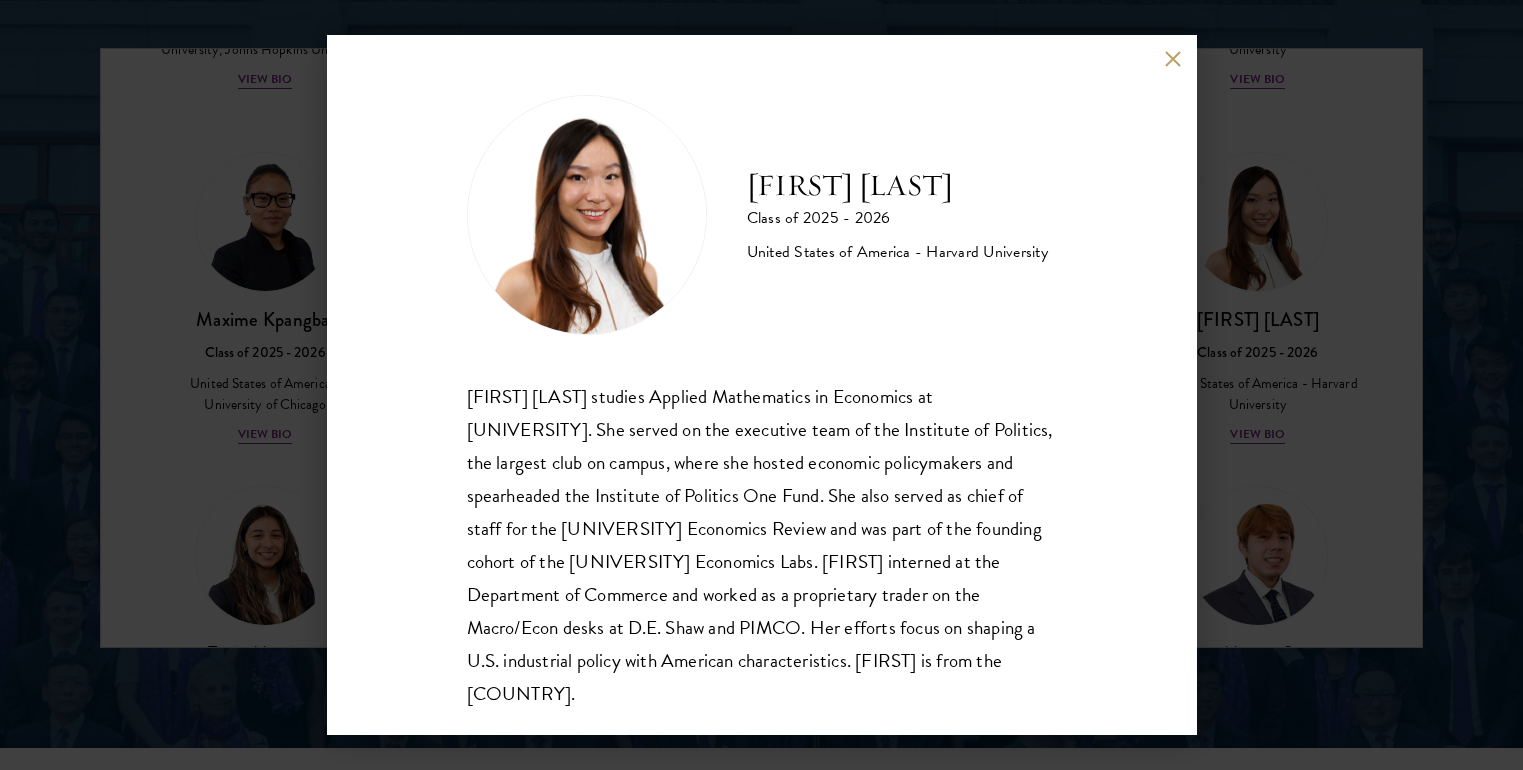 click on "[FIRST] [LAST] studies Applied Mathematics in Economics at [UNIVERSITY]. She served on the executive team of the Institute of Politics, the largest club on campus, where she hosted economic policymakers and spearheaded the Institute of Politics One Fund. She also served as chief of staff for the [UNIVERSITY] Economics Review and was part of the founding cohort of the [UNIVERSITY] Economics Labs. [FIRST] interned at the Department of Commerce and worked as a proprietary trader on the Macro/Econ desks at D.E. Shaw and PIMCO. Her efforts focus on shaping a U.S. industrial policy with American characteristics. [FIRST] is from the [COUNTRY]." at bounding box center [761, 385] 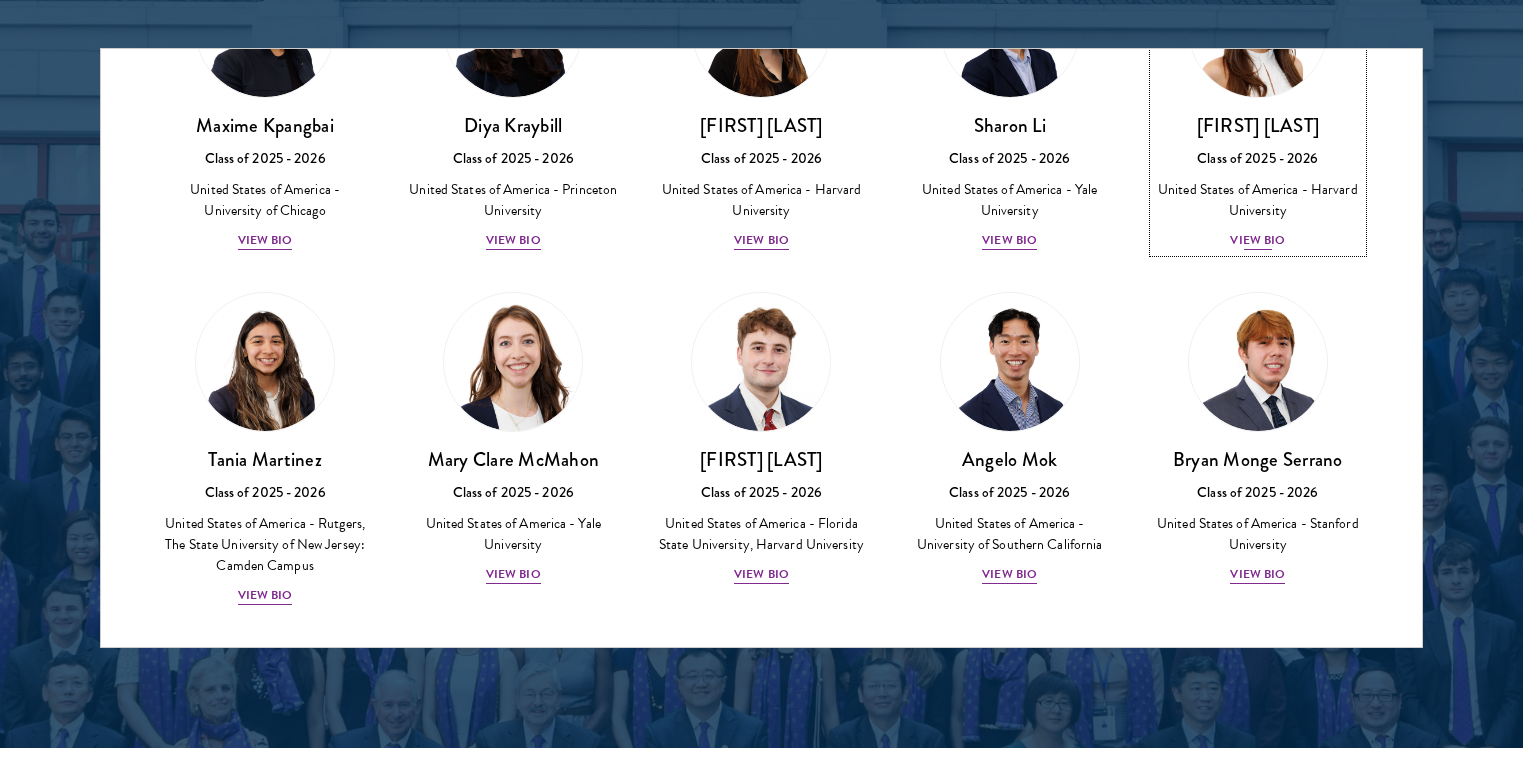 scroll, scrollTop: 1969, scrollLeft: 0, axis: vertical 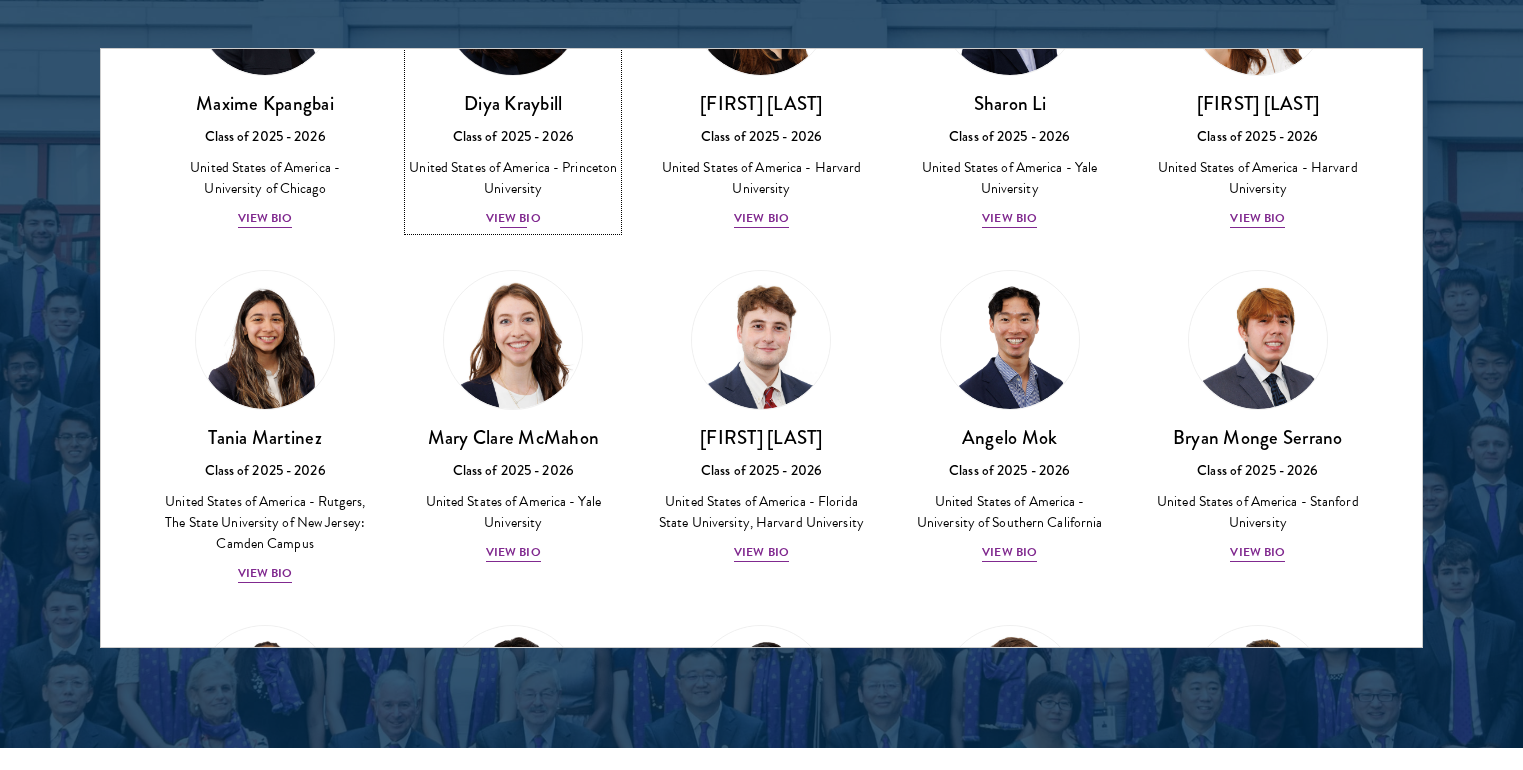 click on "[FIRST] [LAST]
Class of 2025 - 2026
[COUNTRY] - [UNIVERSITY]
View Bio" at bounding box center (513, 160) 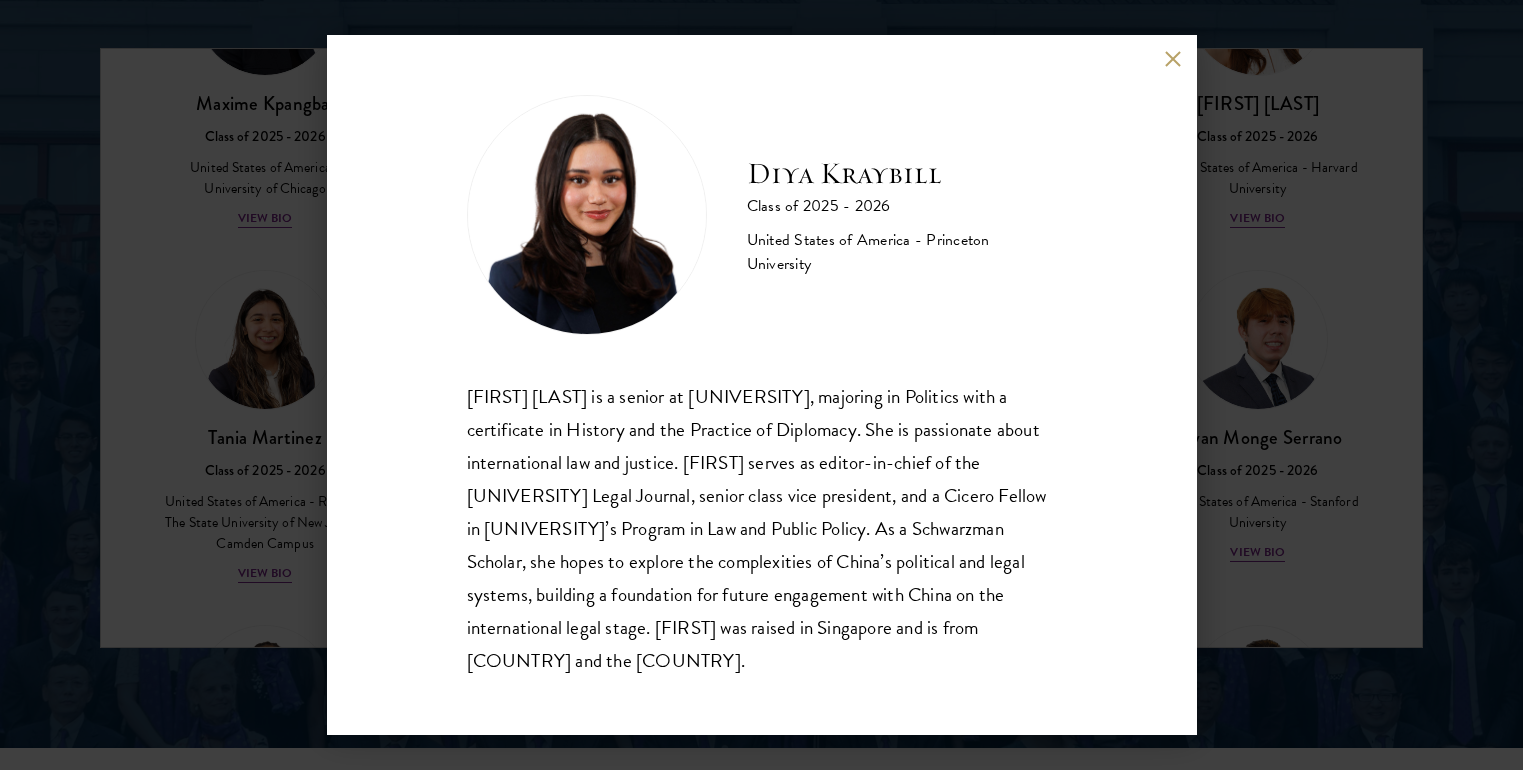 scroll, scrollTop: 2647, scrollLeft: 0, axis: vertical 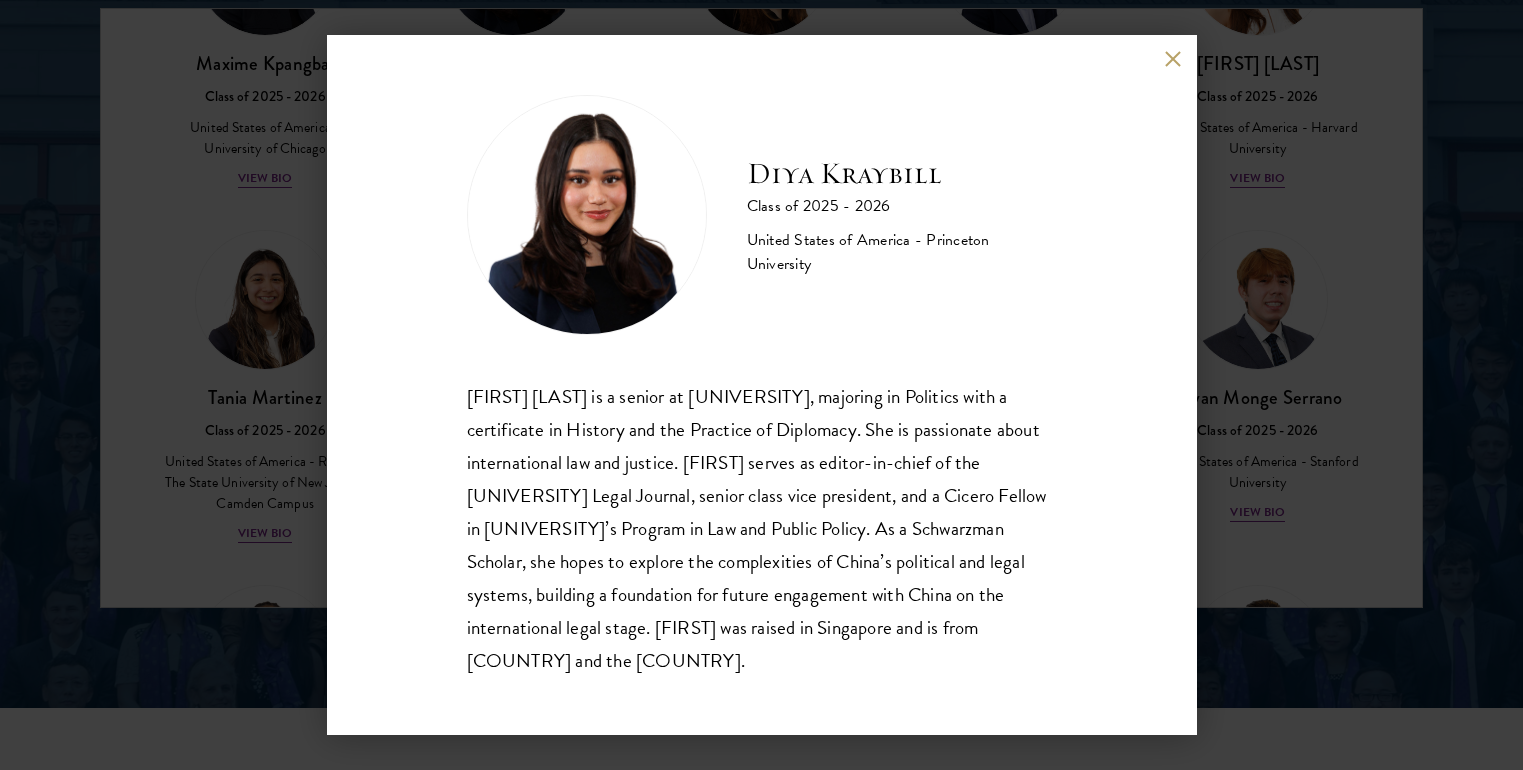 click on "[FIRST] [LAST] is a senior at [UNIVERSITY], majoring in Politics with a certificate in History and the Practice of Diplomacy. She is passionate about international law and justice. [FIRST] serves as editor-in-chief of the [UNIVERSITY] Legal Journal, senior class vice president, and a Cicero Fellow in [UNIVERSITY]’s Program in Law and Public Policy. As a Schwarzman Scholar, she hopes to explore the complexities of China’s political and legal systems, building a foundation for future engagement with China on the international legal stage. [FIRST] was raised in Singapore and is from [COUNTRY] and the [COUNTRY]." at bounding box center [761, 385] 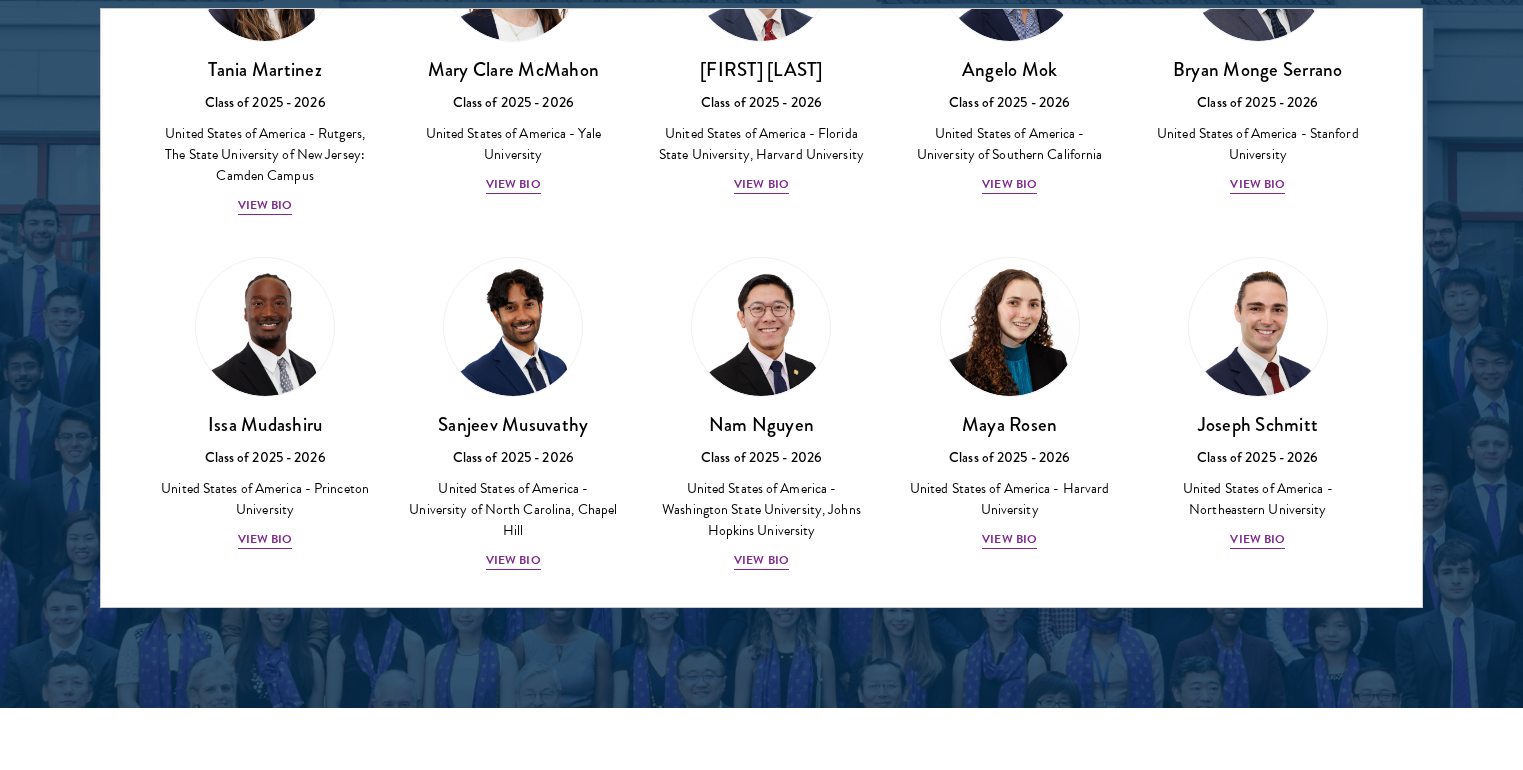 scroll, scrollTop: 2678, scrollLeft: 0, axis: vertical 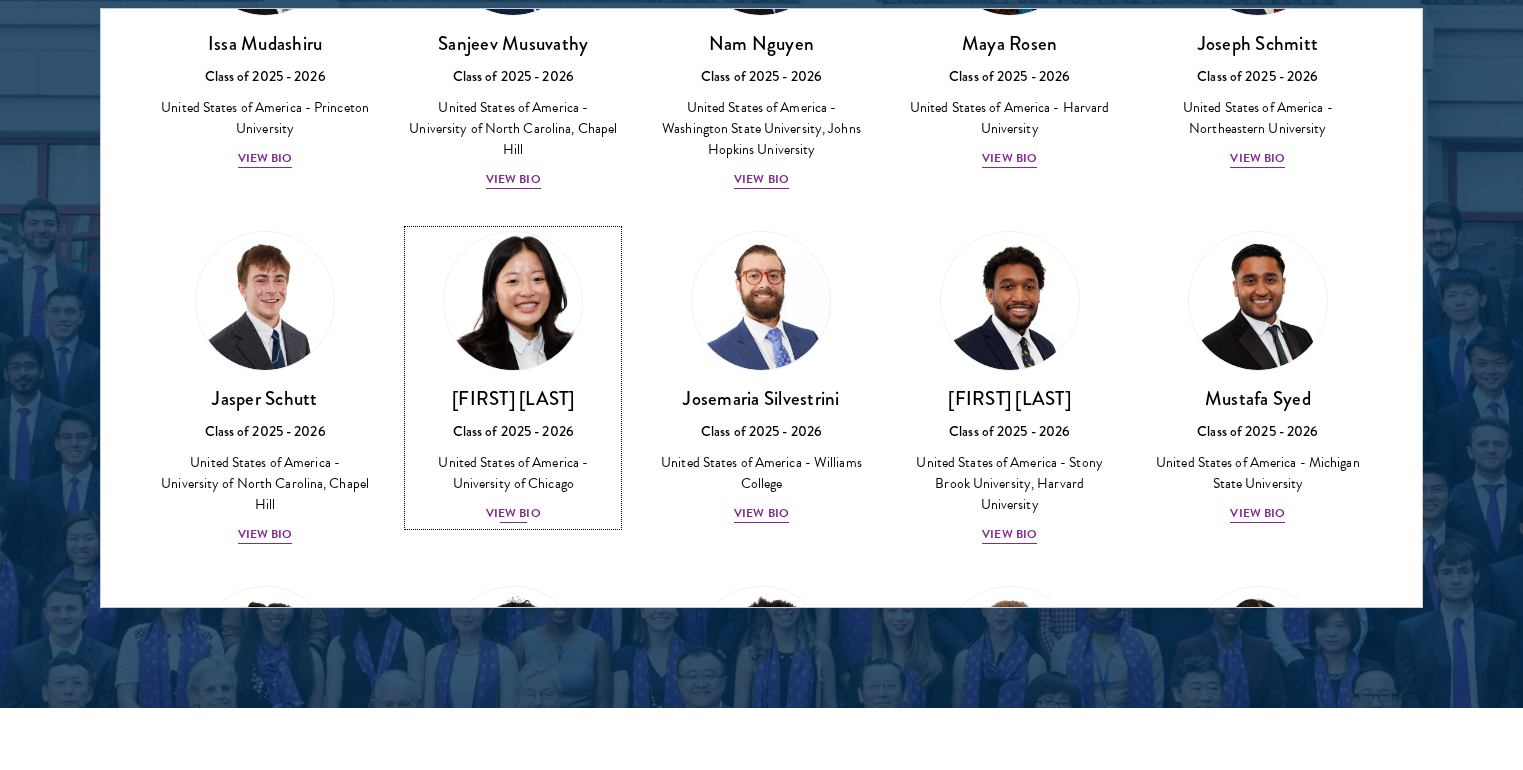 click at bounding box center [513, 301] 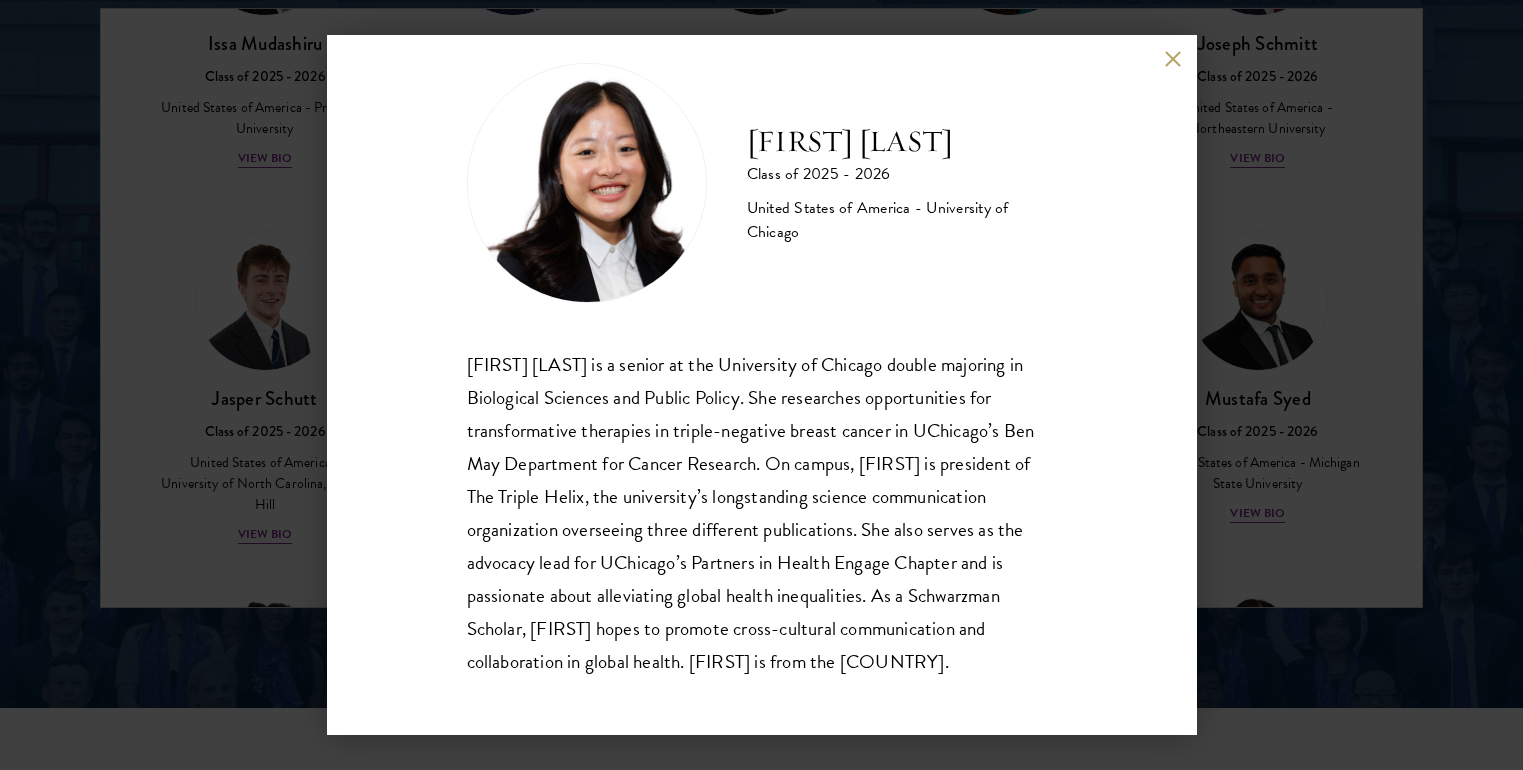 scroll, scrollTop: 35, scrollLeft: 0, axis: vertical 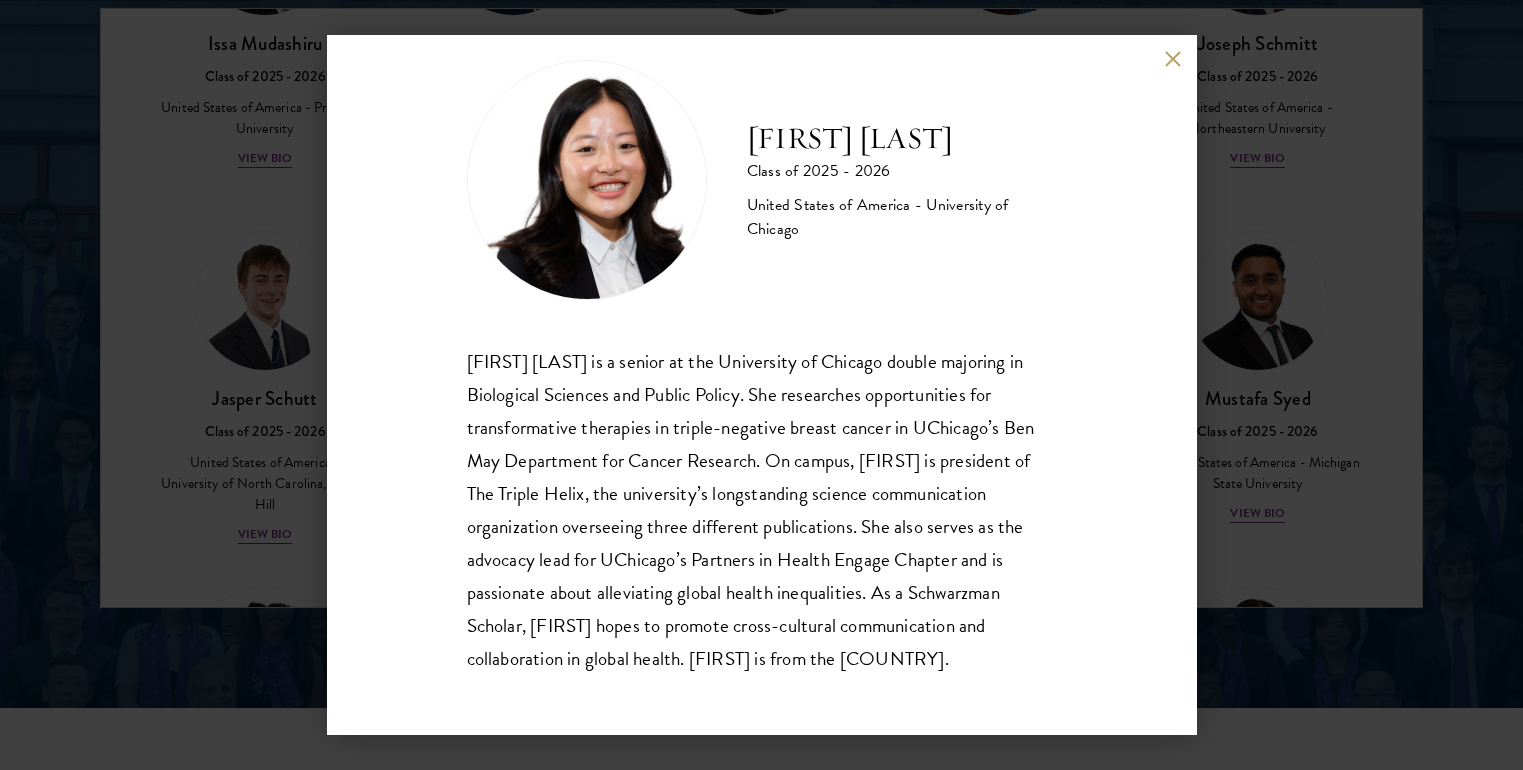 click on "[FIRST] [LAST]
Class of [YEAR] - [YEAR]
[COUNTRY] - University of Chicago
[FIRST] [LAST] is a senior at the University of Chicago double majoring in Biological Sciences and Public Policy. She researches opportunities for transformative therapies in triple-negative breast cancer in UChicago’s Ben May Department for Cancer Research. On campus, [FIRST] is president of The Triple Helix, the university’s longstanding science communication organization overseeing three different publications. She also serves as the advocacy lead for UChicago’s Partners in Health Engage Chapter and is passionate about alleviating global health inequalities. As a Schwarzman Scholar, [FIRST] hopes to promote cross-cultural communication and collaboration in global health. [FIRST] is from the [COUNTRY]." at bounding box center (761, 385) 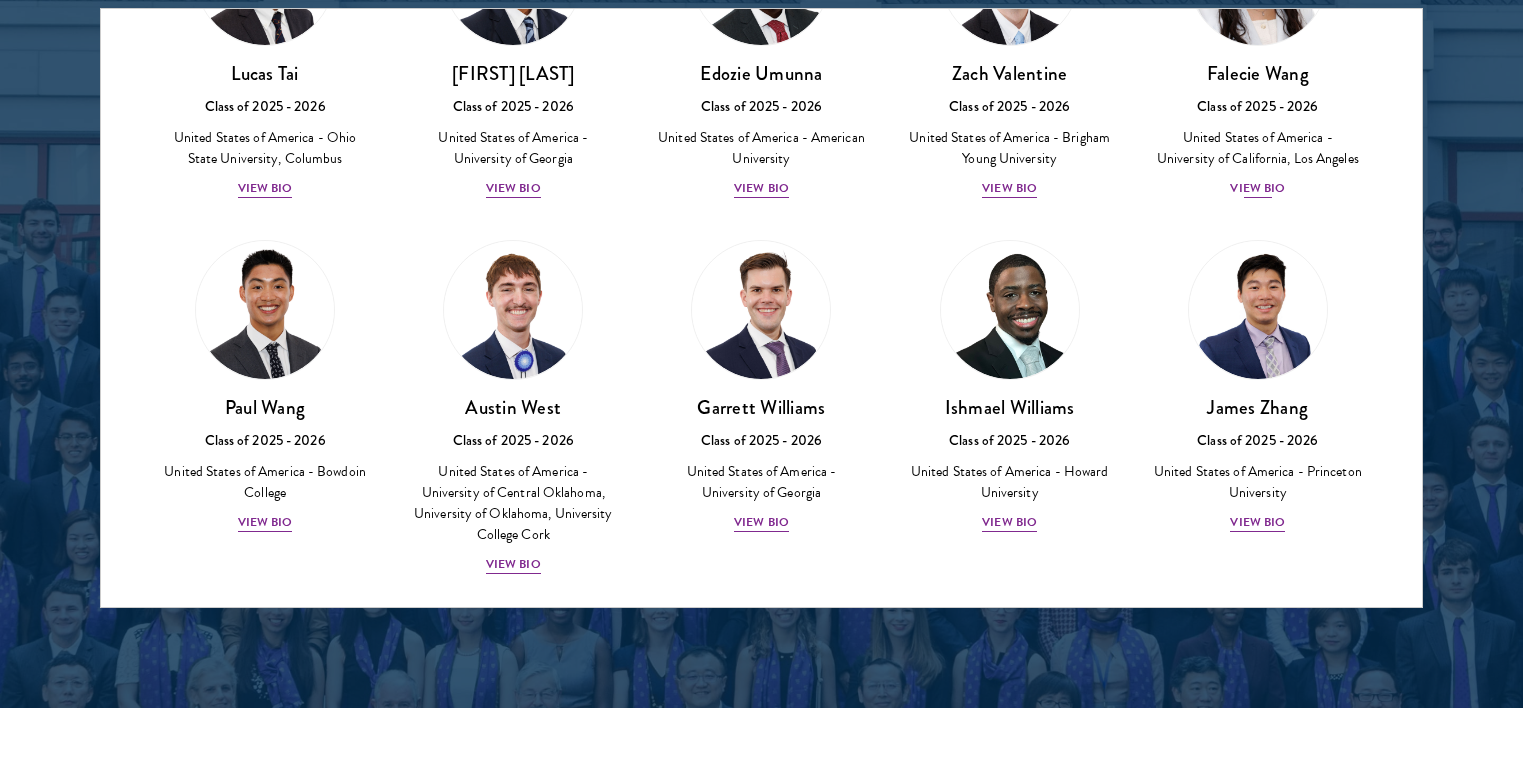 scroll, scrollTop: 3387, scrollLeft: 0, axis: vertical 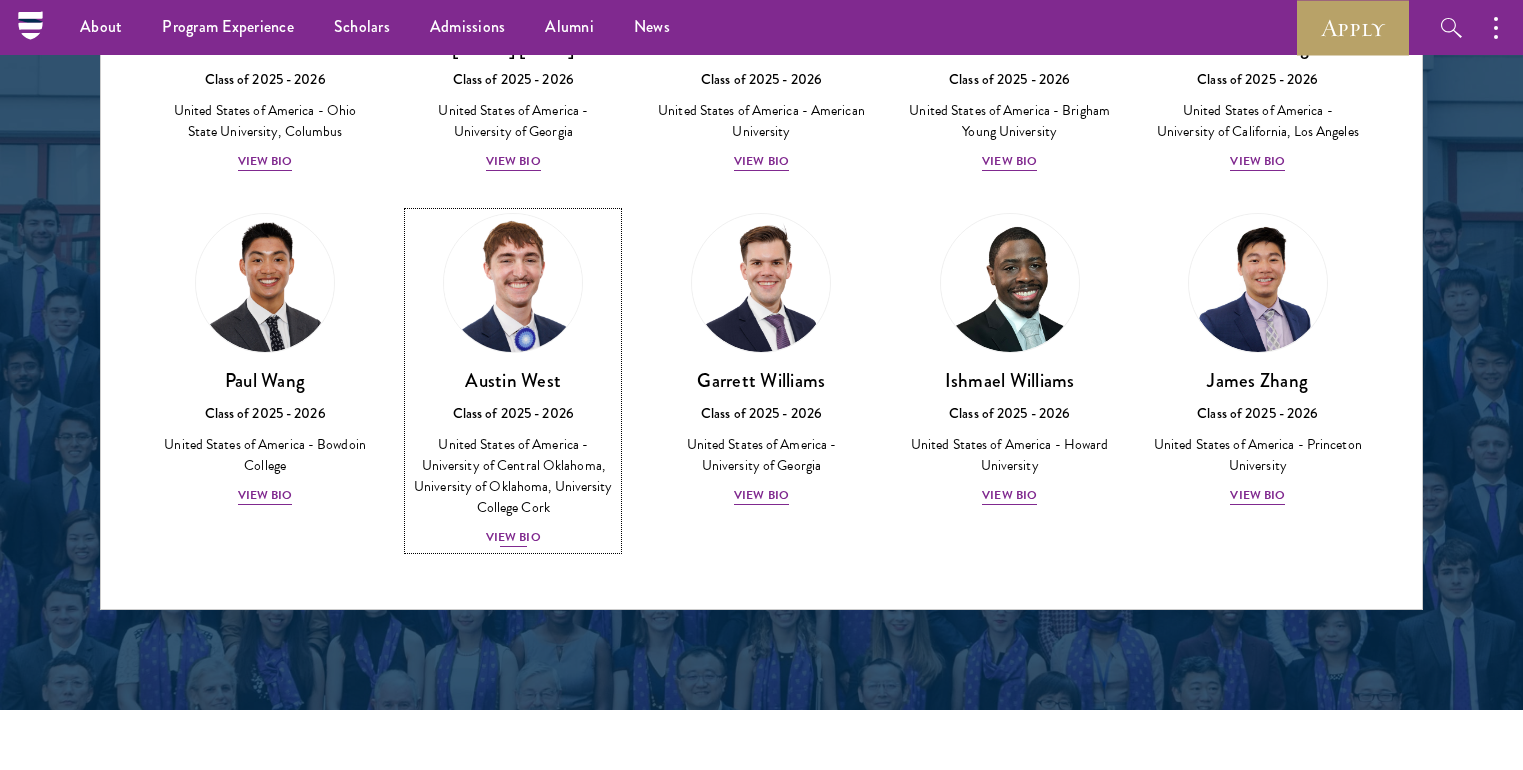 click at bounding box center [513, 283] 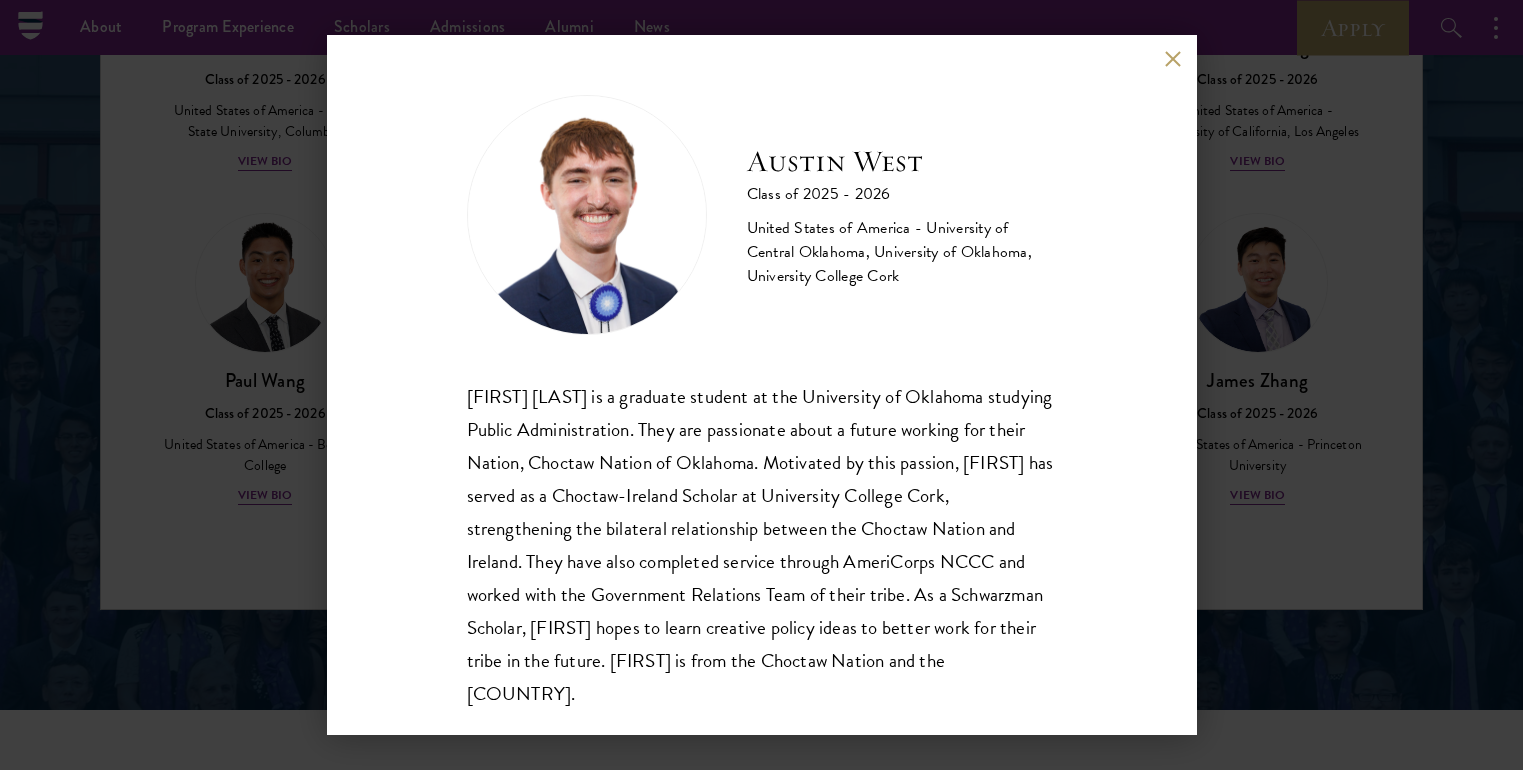 click on "[FIRST] [LAST]
Class of 2025 - 2026
[COUNTRY] - [UNIVERSITY], [UNIVERSITY], [UNIVERSITY]
[FIRST] [LAST] is a graduate student at [UNIVERSITY] studying Public Administration. They are passionate about a future working for their Nation, Choctaw Nation of Oklahoma. Motivated by this passion, [FIRST] has served as a Choctaw-Ireland Scholar at [UNIVERSITY], strengthening the bilateral relationship between the Choctaw Nation and Ireland. They have also completed service through AmeriCorps NCCC and worked with the Government Relations Team of their tribe. As a Schwarzman Scholar, [FIRST] hopes to learn creative policy ideas to better work for their tribe in the future. [FIRST] is from the Choctaw Nation and the [COUNTRY]." at bounding box center [761, 385] 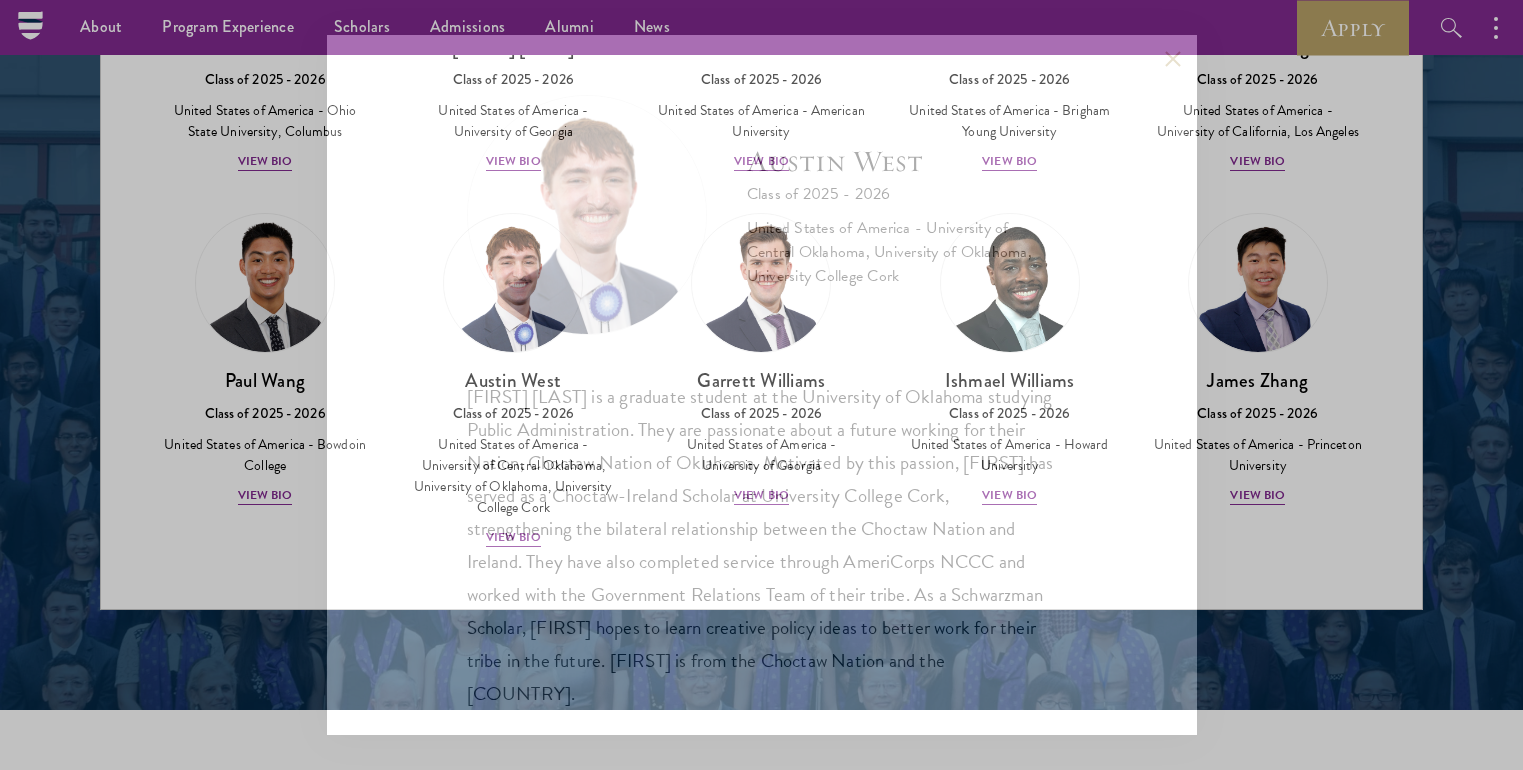 click on "About
Overview
Leadership
Donors
Program Experience
Overview
Curriculum
Student Life
Faculty & Guest Speakers
Scholars
Admissions
Overview
Application Instructions
Information Sessions
Alumni
News
STAY UPDATED
Apply
Follow Schwarzman Scholars
Scholars
Join a diverse community committed to global progress.
Leaders of Tomorrow
Schwarzman Scholars selects students of demonstrated academic excellence from different countries, cultures and socioeconomic backgrounds." at bounding box center [761, 843] 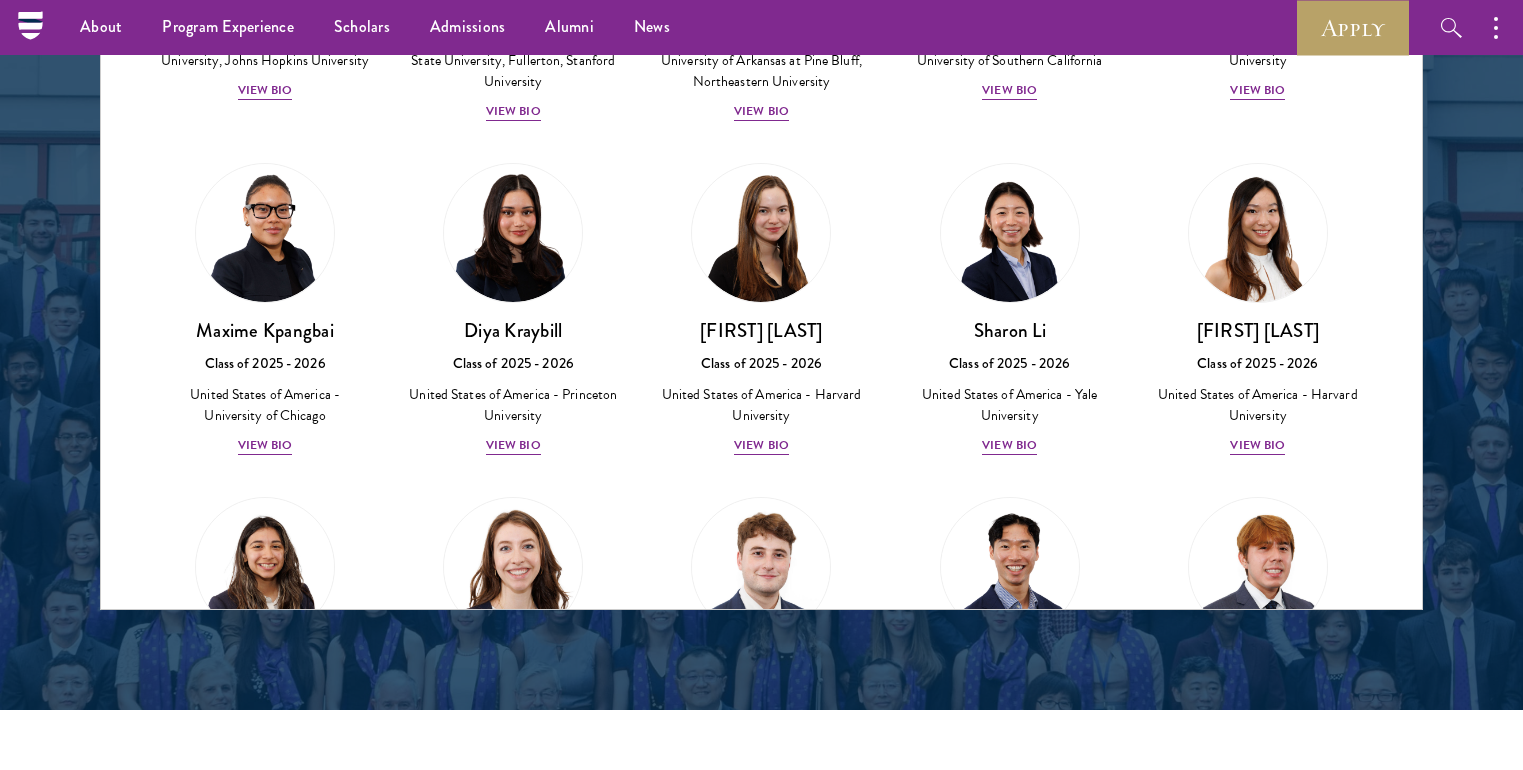 scroll, scrollTop: 3387, scrollLeft: 0, axis: vertical 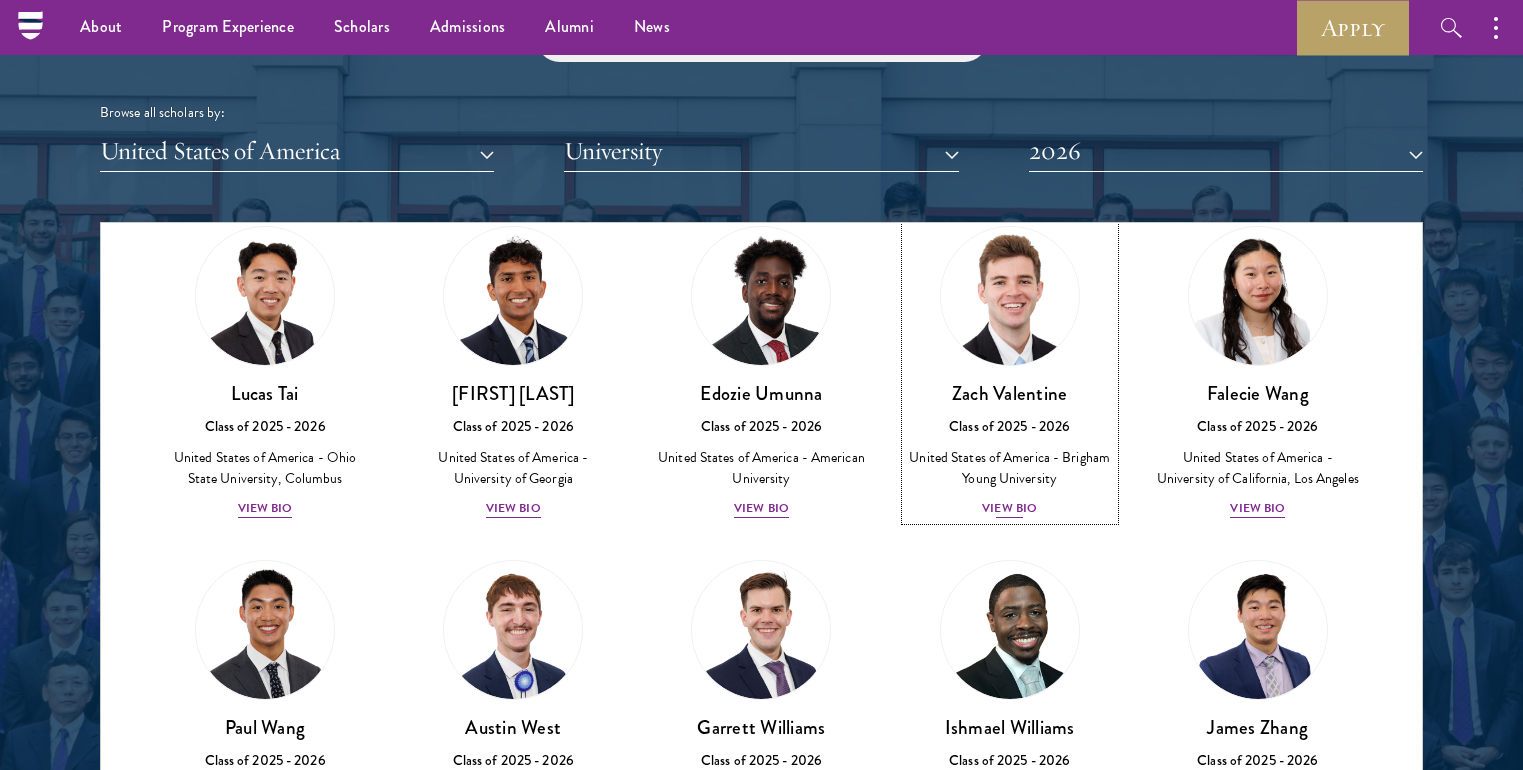 click at bounding box center [1010, 296] 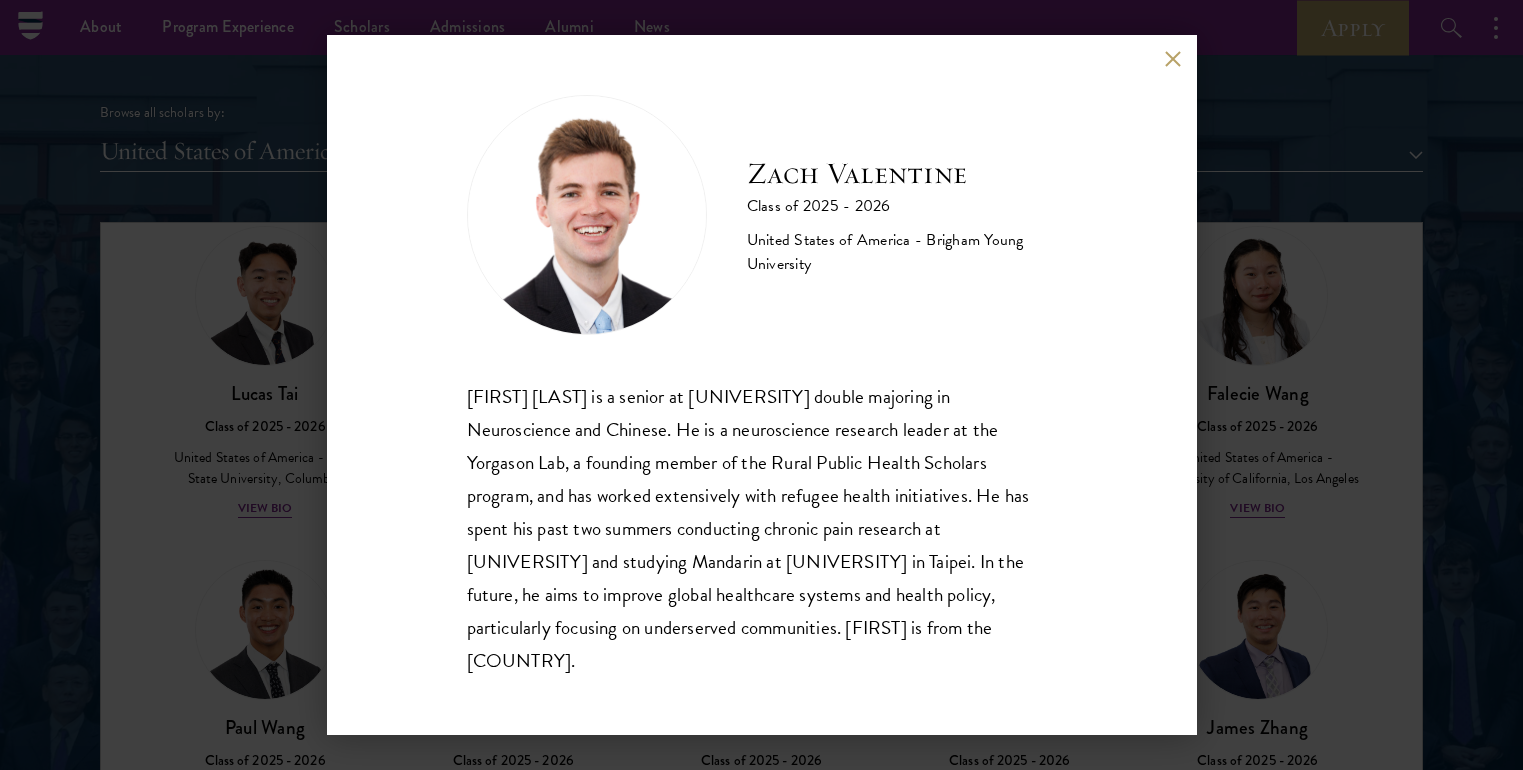scroll, scrollTop: 2, scrollLeft: 0, axis: vertical 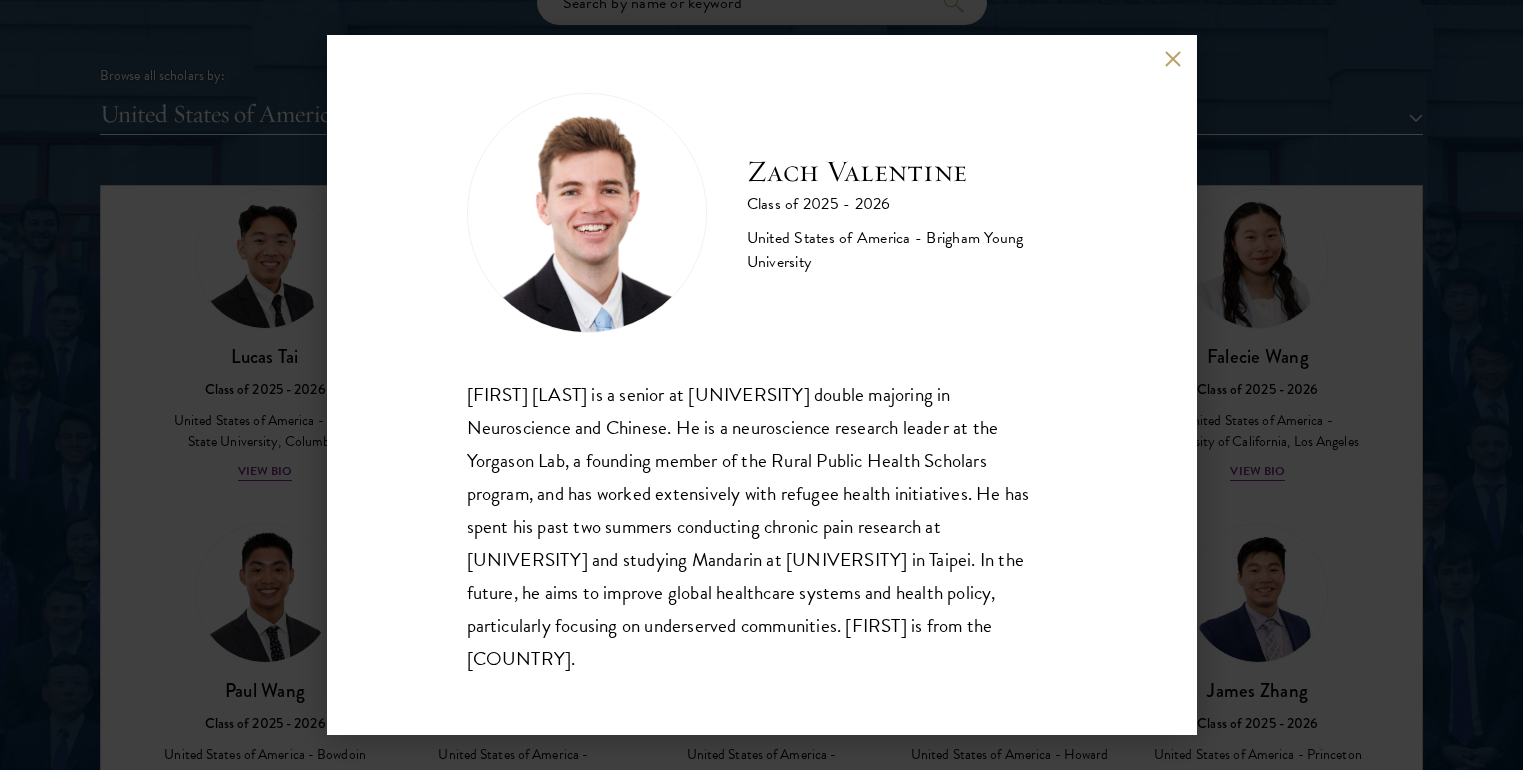 click on "[FIRST] [LAST]
Class of [YEAR] - [YEAR]
[COUNTRY] - Brigham Young University
[FIRST] [LAST] is a senior at Brigham Young University double majoring in Neuroscience and Chinese. He is a neuroscience research leader at the Yorgason Lab, a founding member of the Rural Public Health Scholars program, and has worked extensively with refugee health initiatives. He has spent his past two summers conducting chronic pain research at Duke University and studying Mandarin at National Taiwan Normal University in Taipei. In the future, he aims to improve global healthcare systems and health policy, particularly focusing on underserved communities. [FIRST] is from the [COUNTRY]." at bounding box center (761, 385) 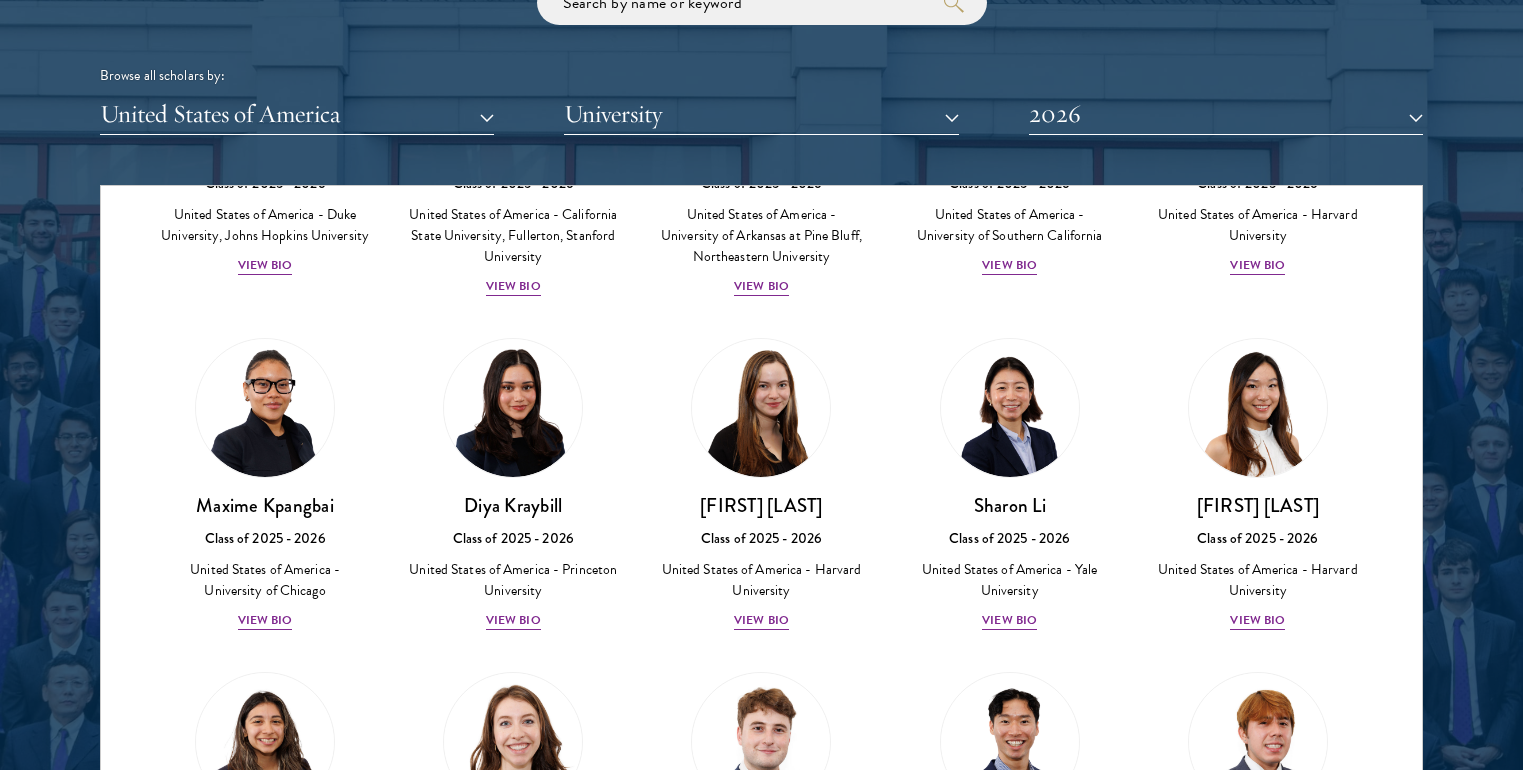 scroll, scrollTop: 3387, scrollLeft: 0, axis: vertical 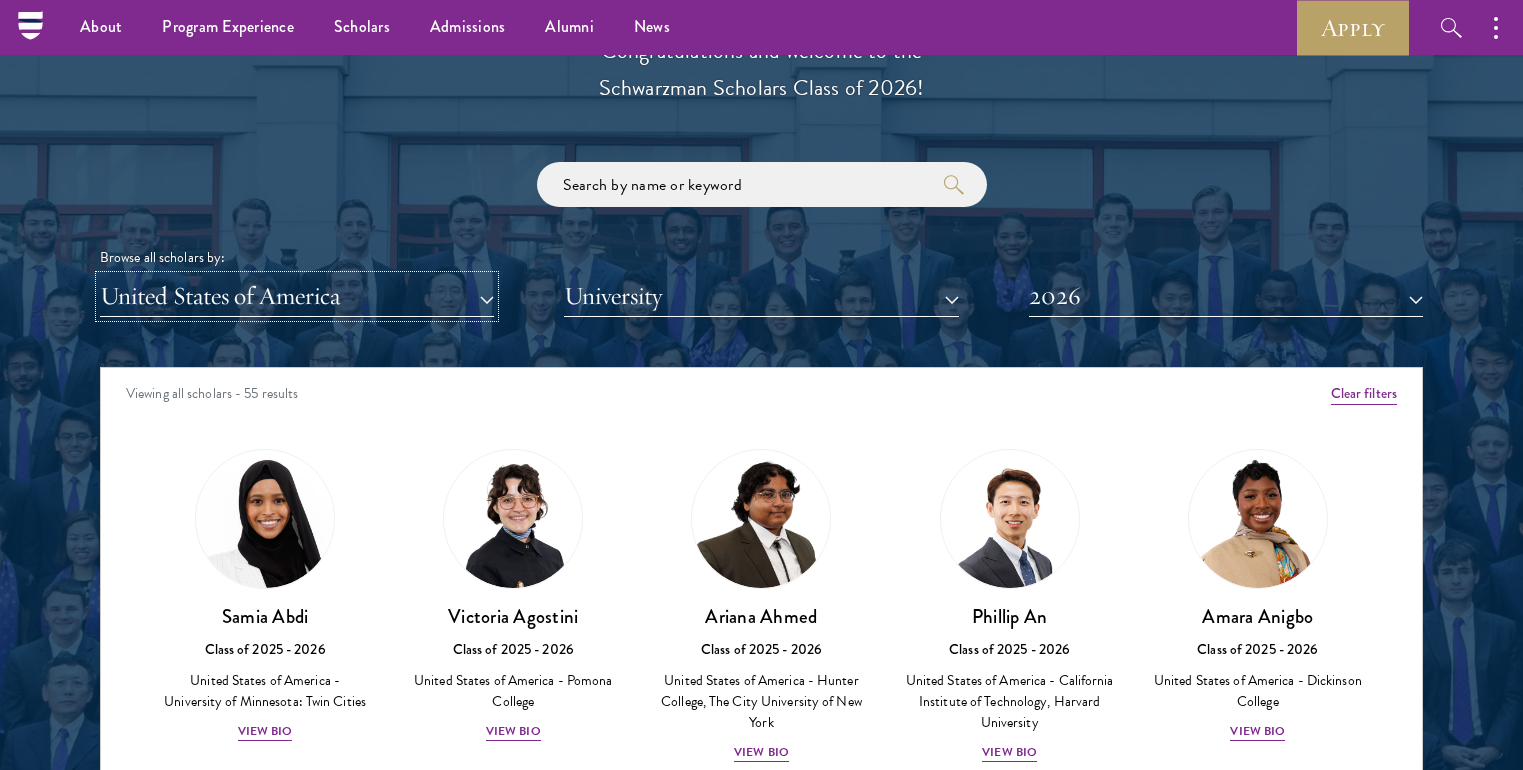 click on "United States of America" at bounding box center (297, 296) 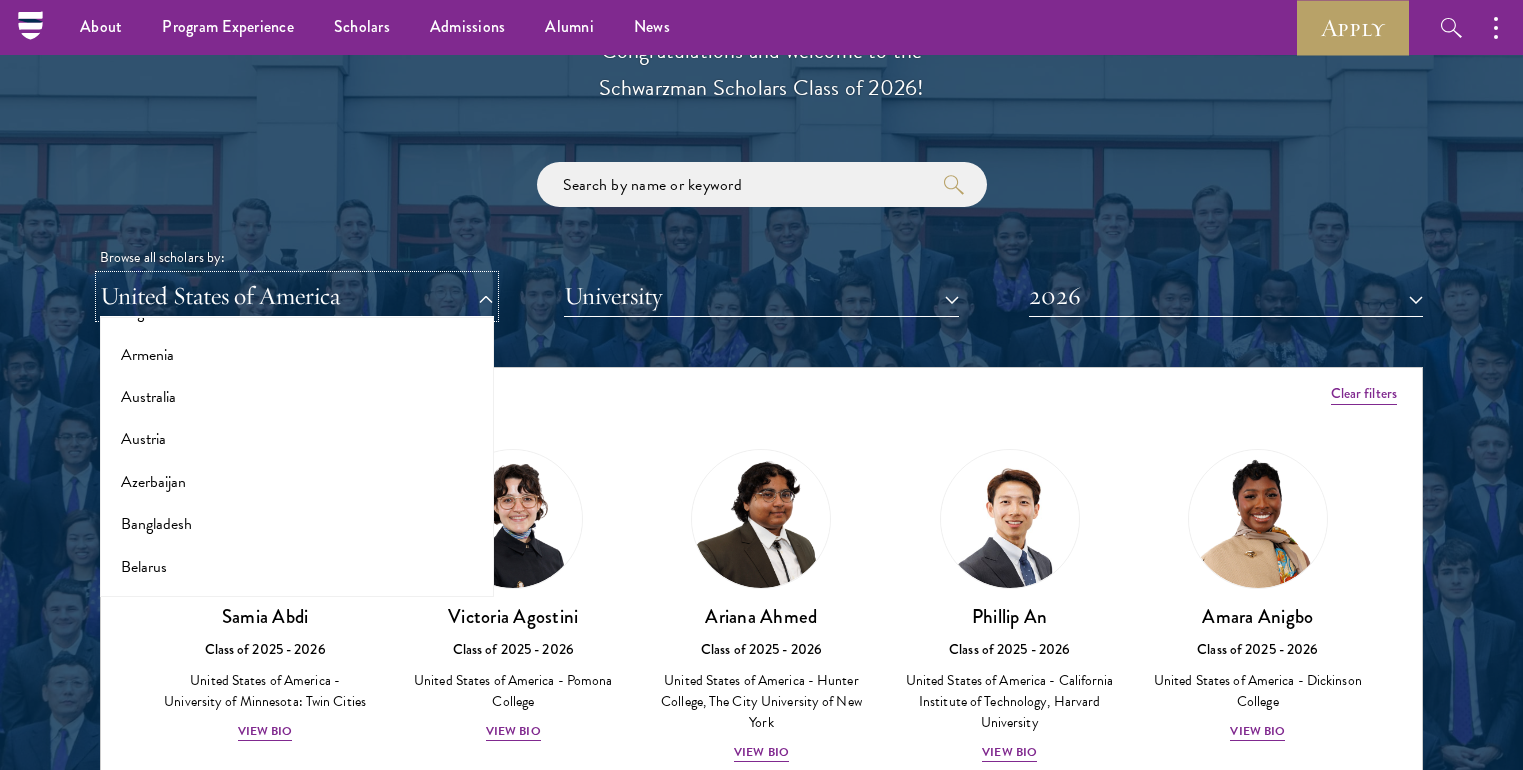 scroll, scrollTop: 0, scrollLeft: 0, axis: both 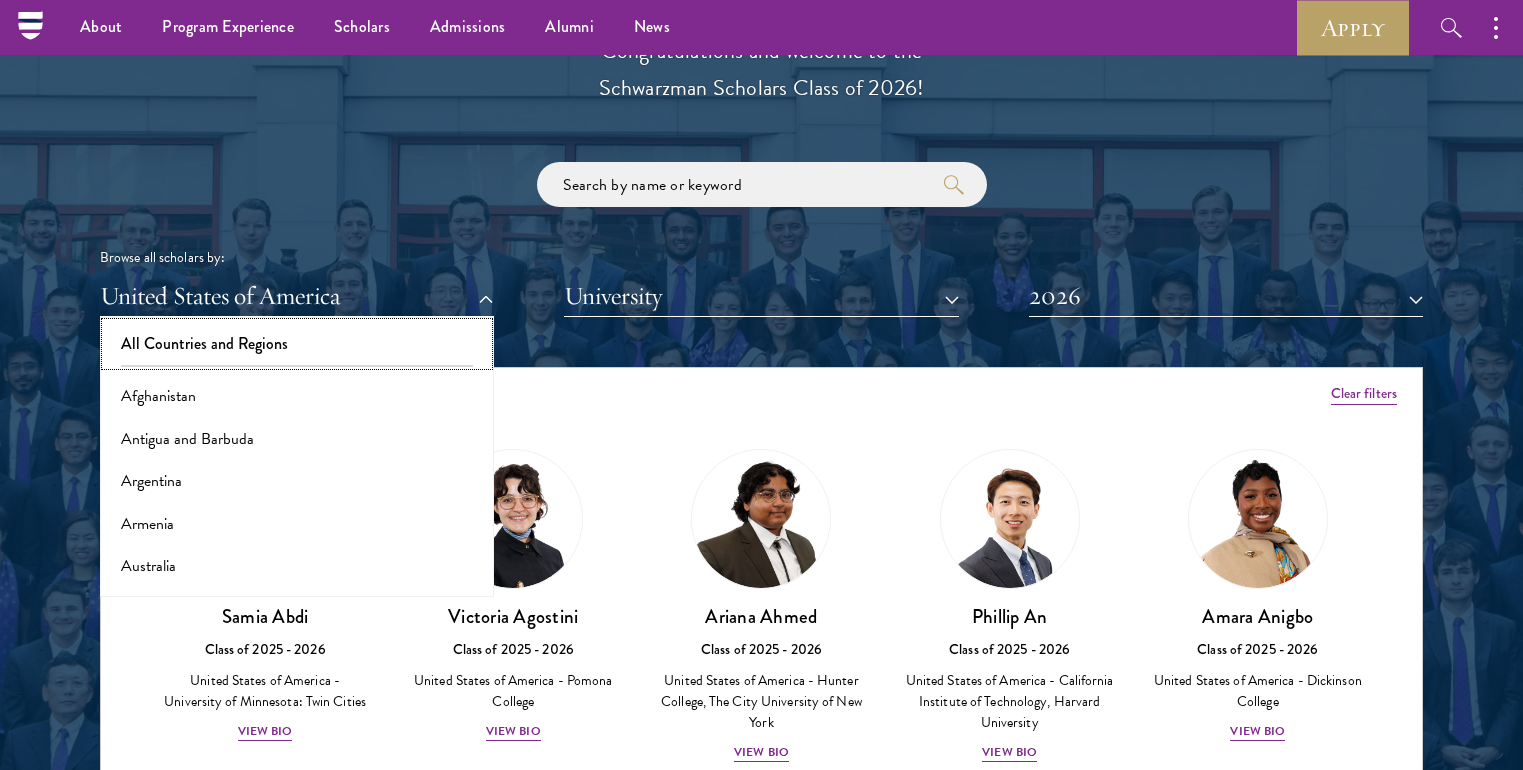 click on "All Countries and Regions" at bounding box center (297, 344) 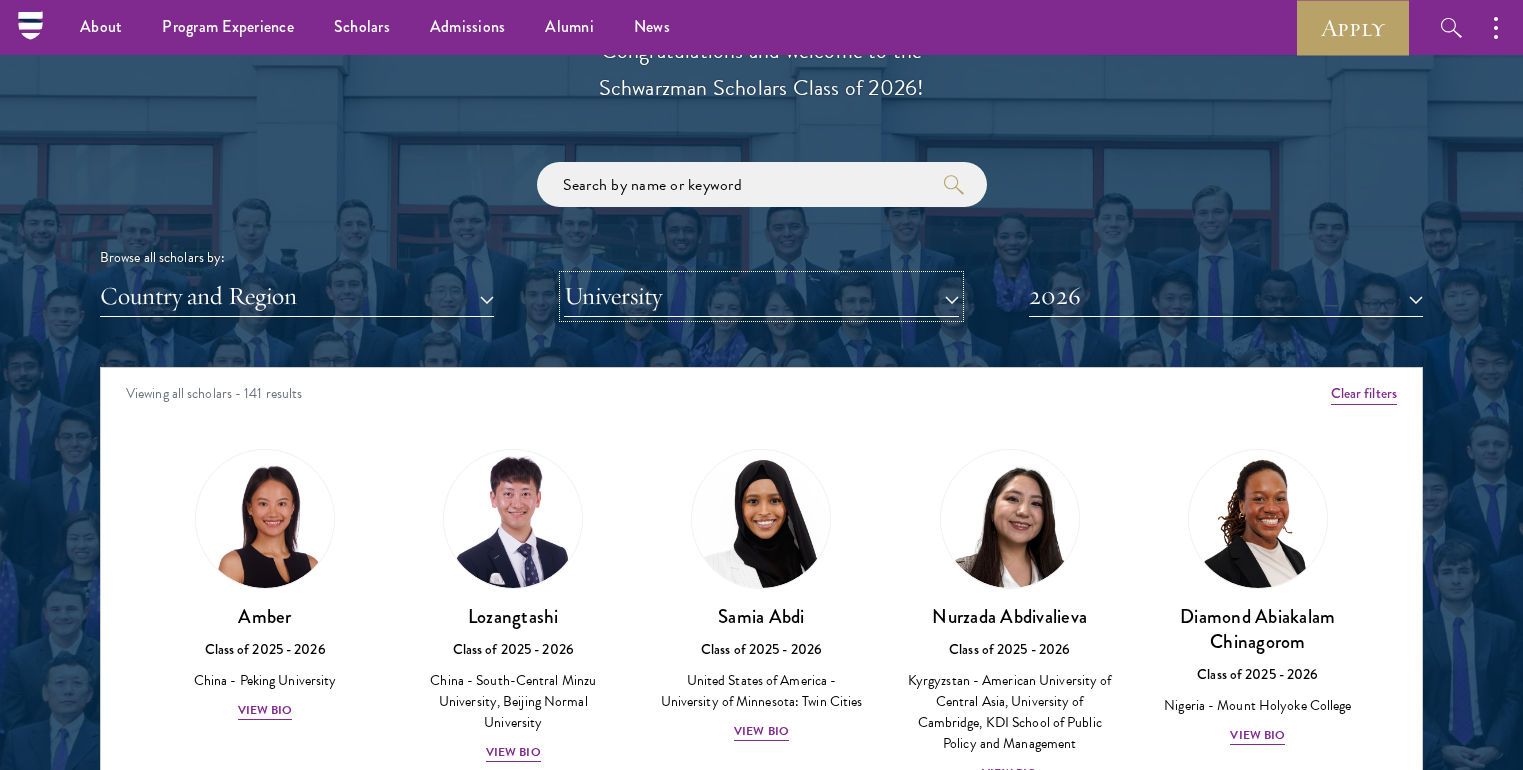 click on "University" at bounding box center [761, 296] 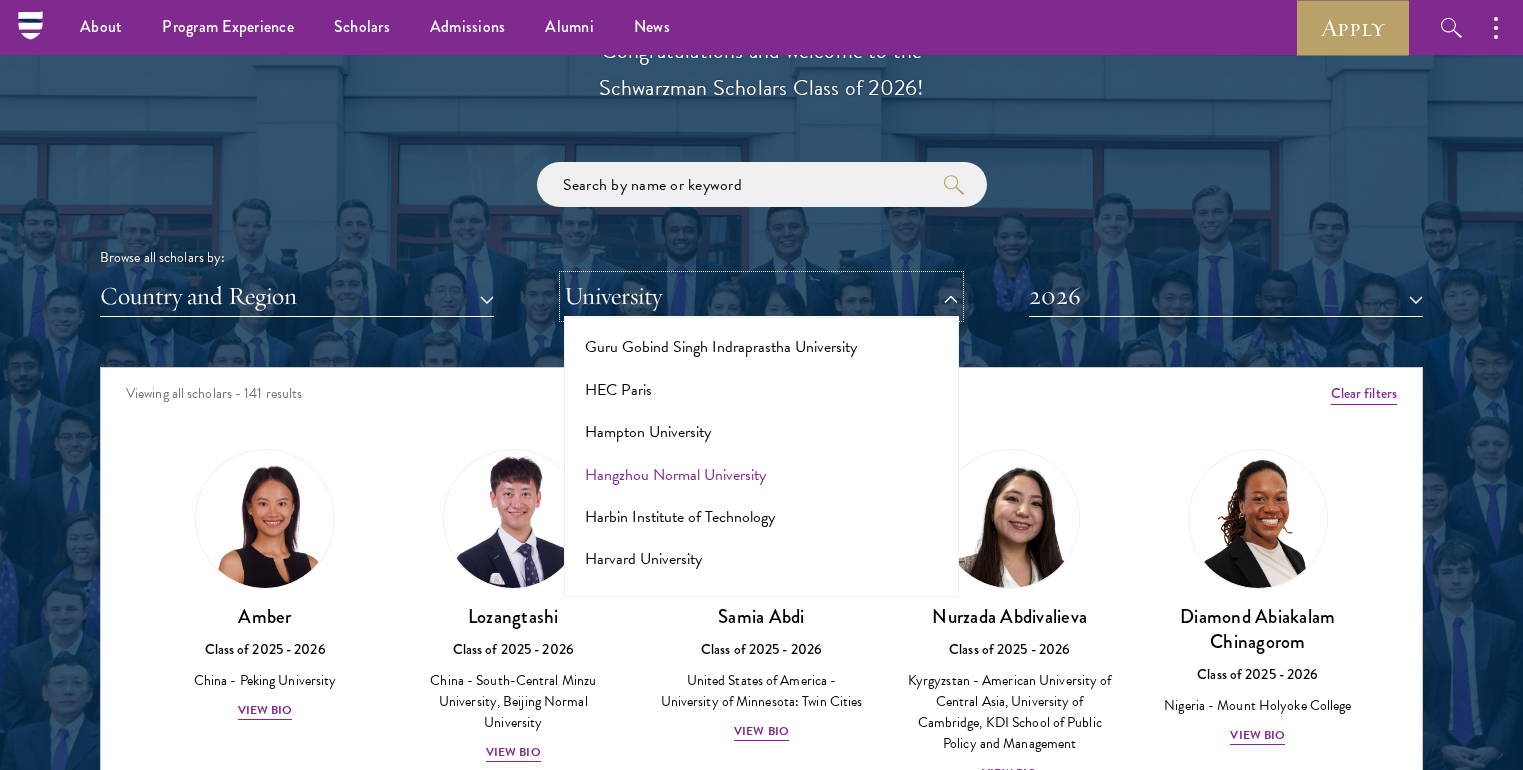 scroll, scrollTop: 4763, scrollLeft: 0, axis: vertical 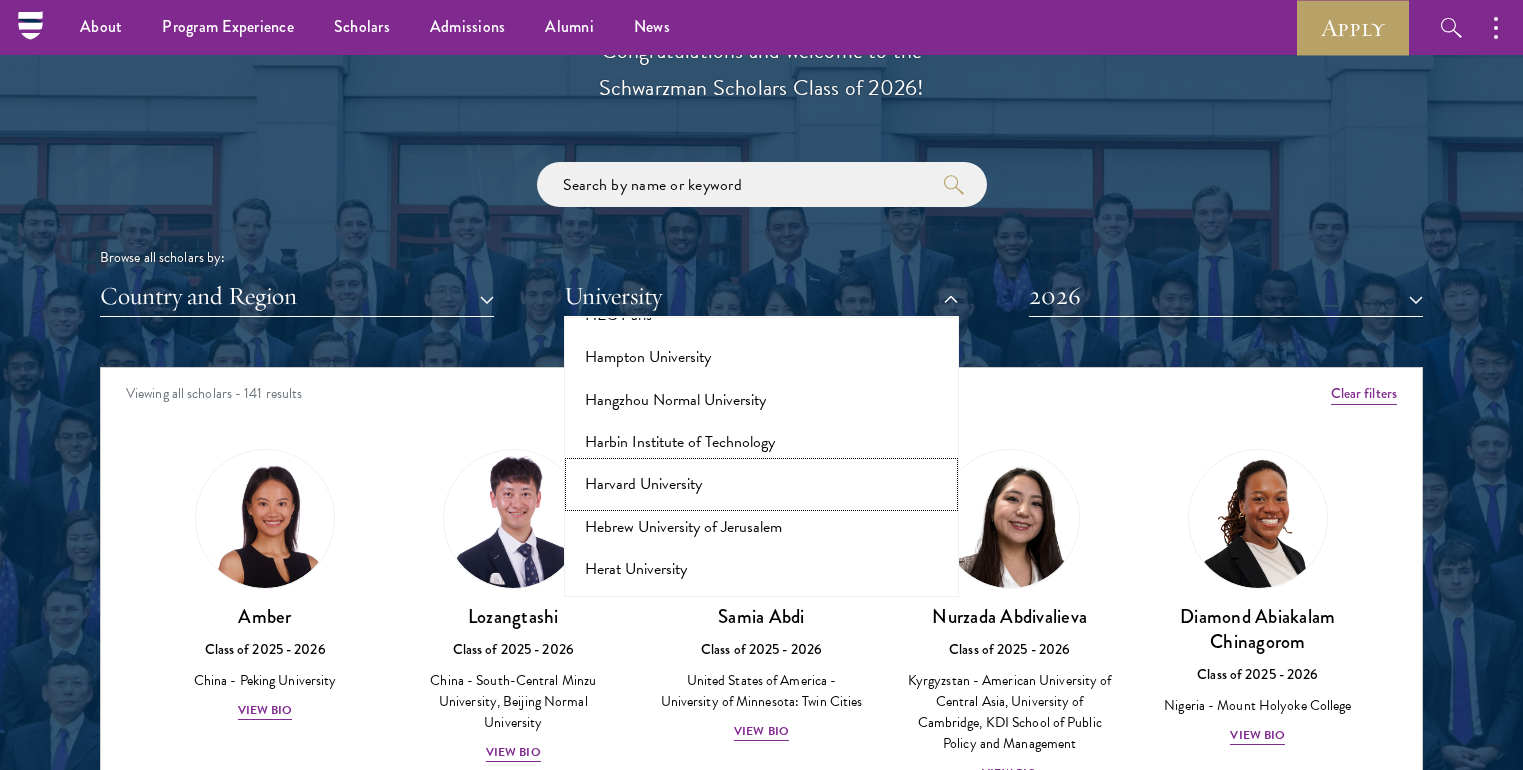 click on "Harvard University" at bounding box center (761, 484) 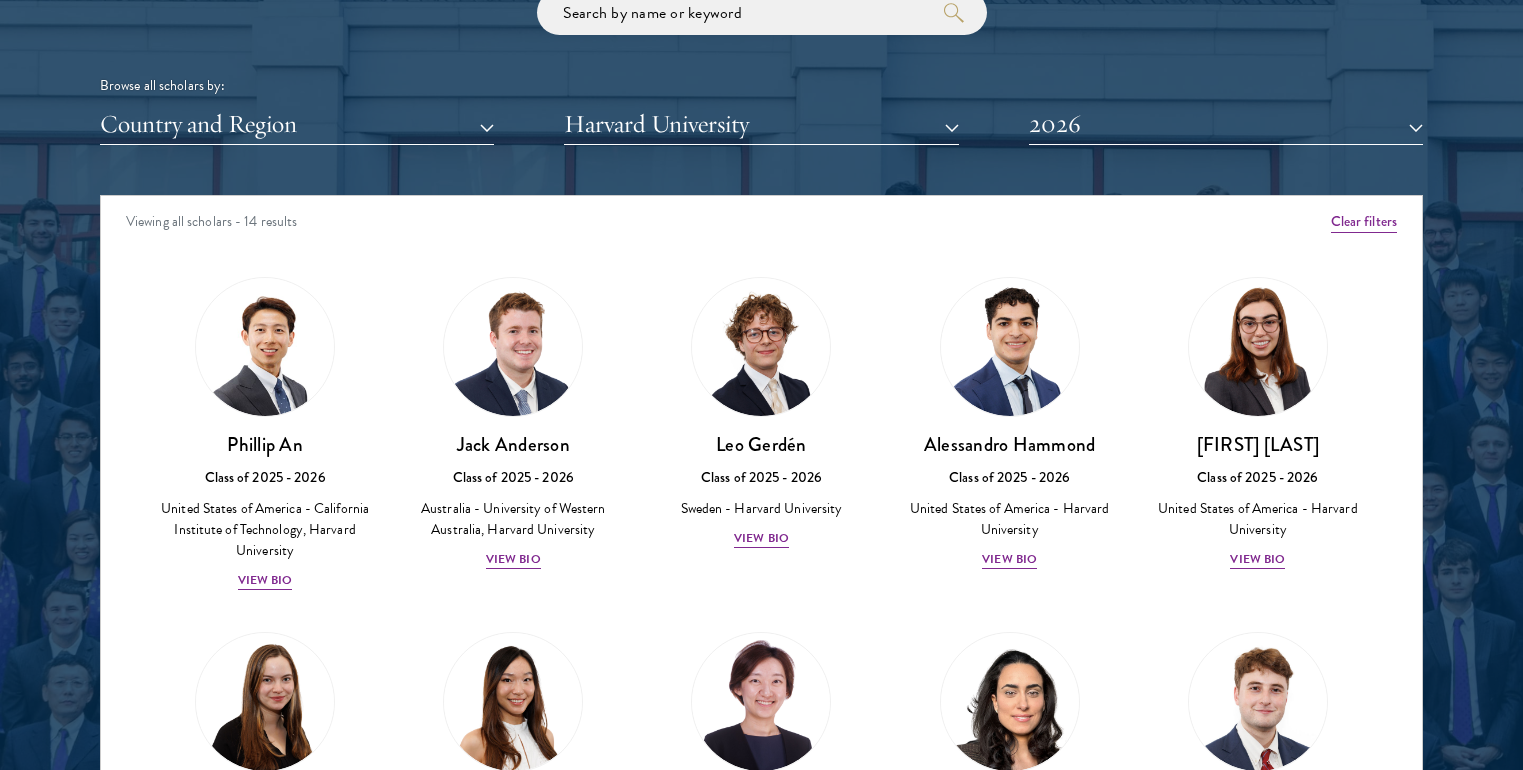 scroll, scrollTop: 2507, scrollLeft: 0, axis: vertical 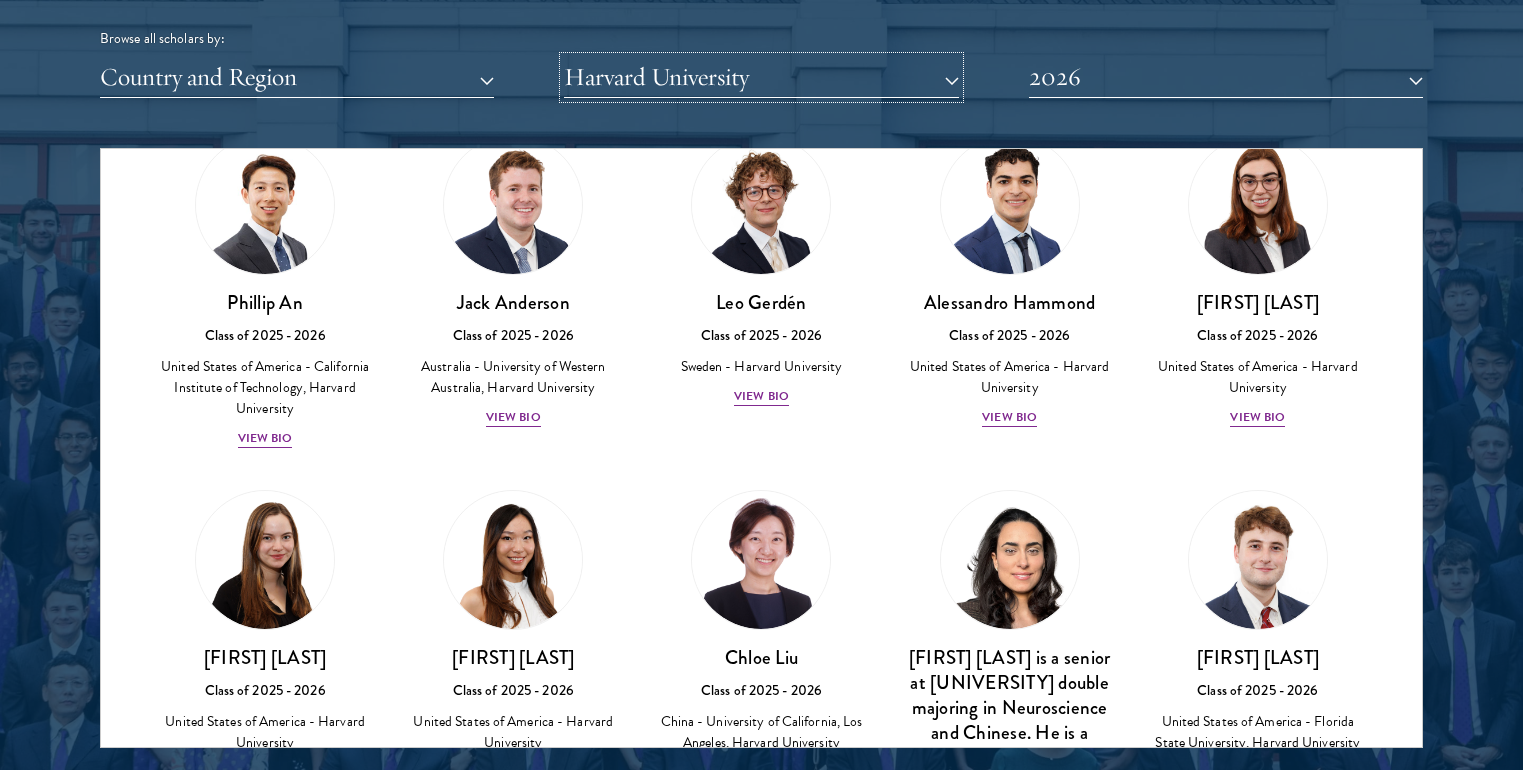 click on "Harvard University" at bounding box center (761, 77) 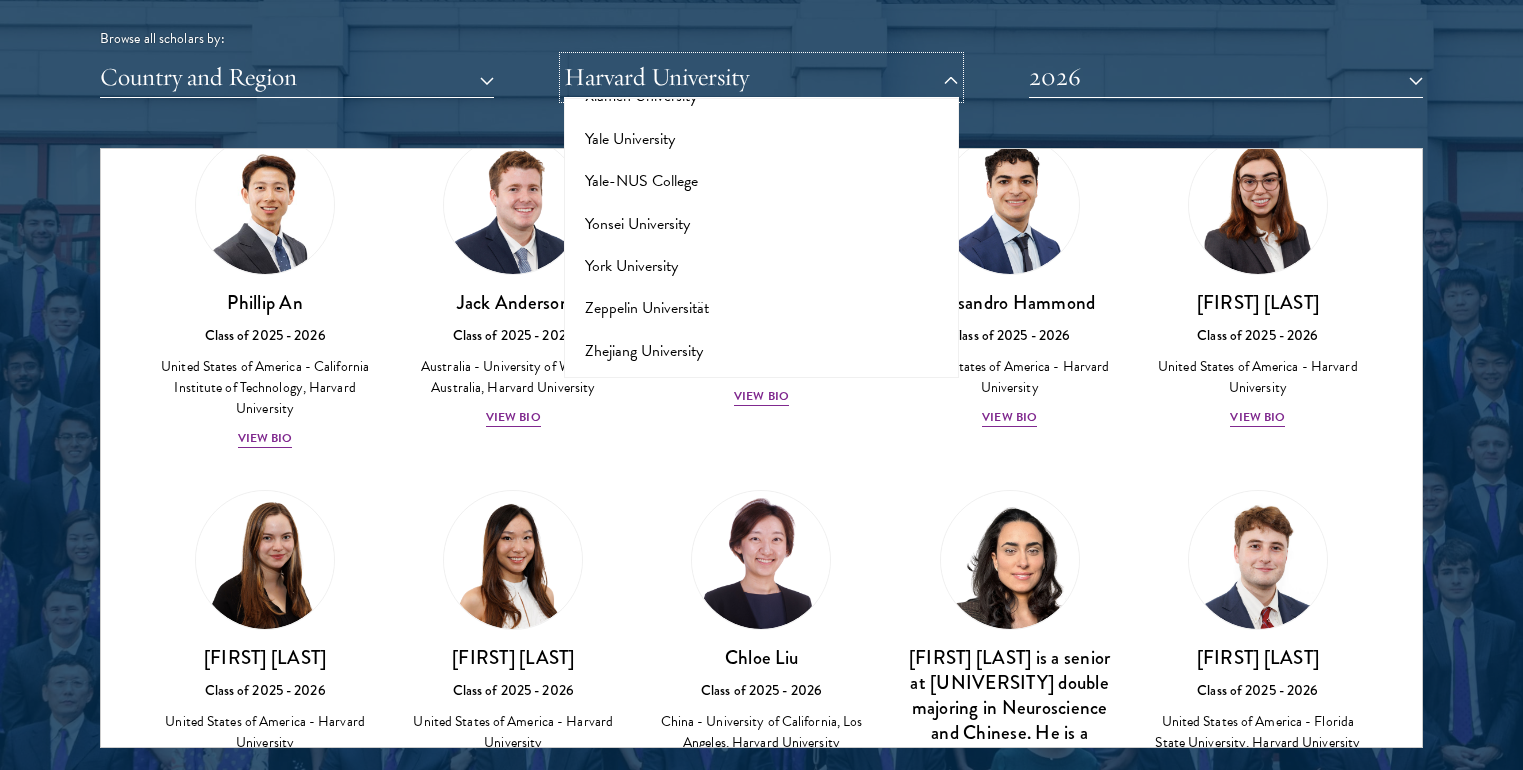 scroll, scrollTop: 19905, scrollLeft: 0, axis: vertical 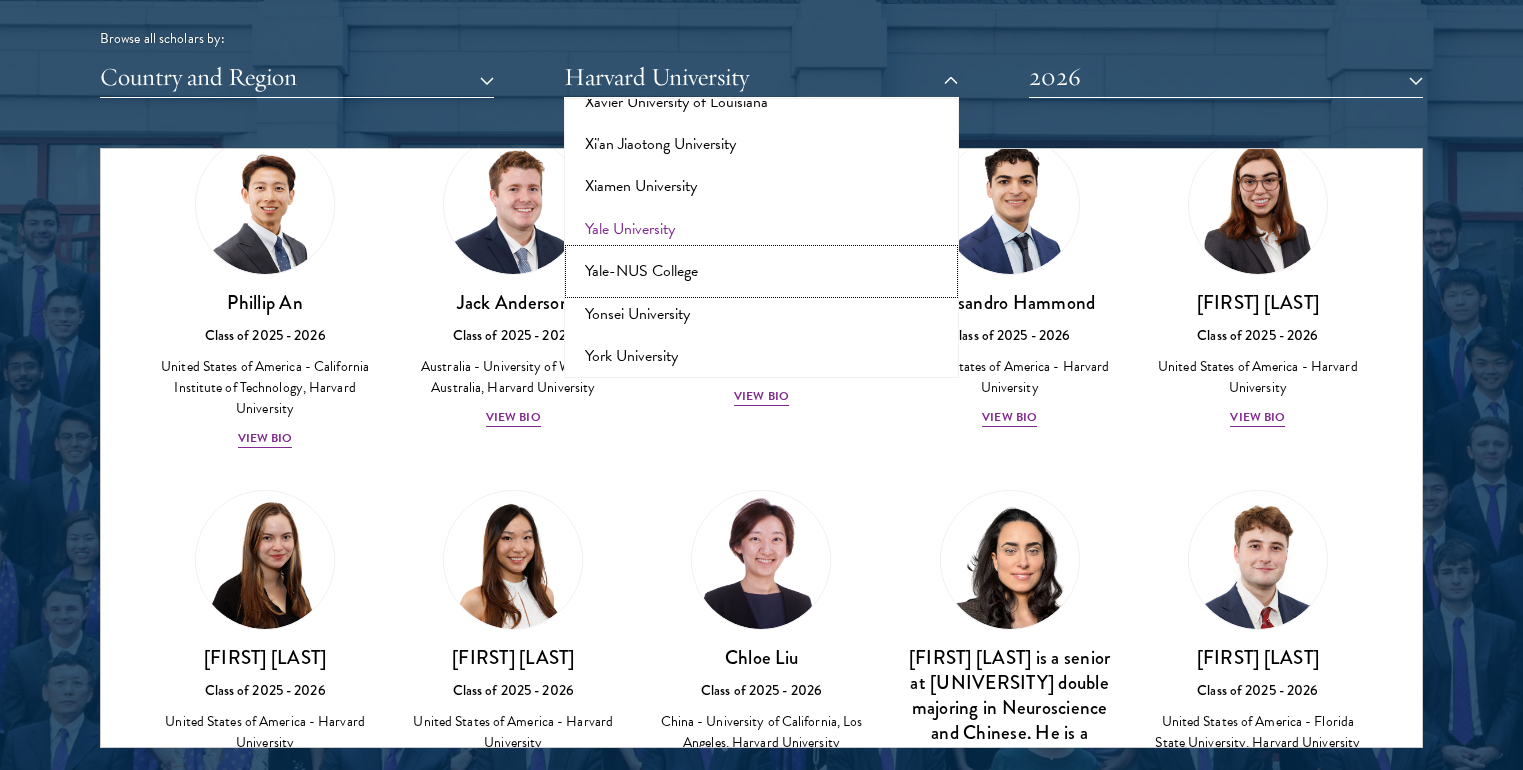 drag, startPoint x: 712, startPoint y: 257, endPoint x: 713, endPoint y: 241, distance: 16.03122 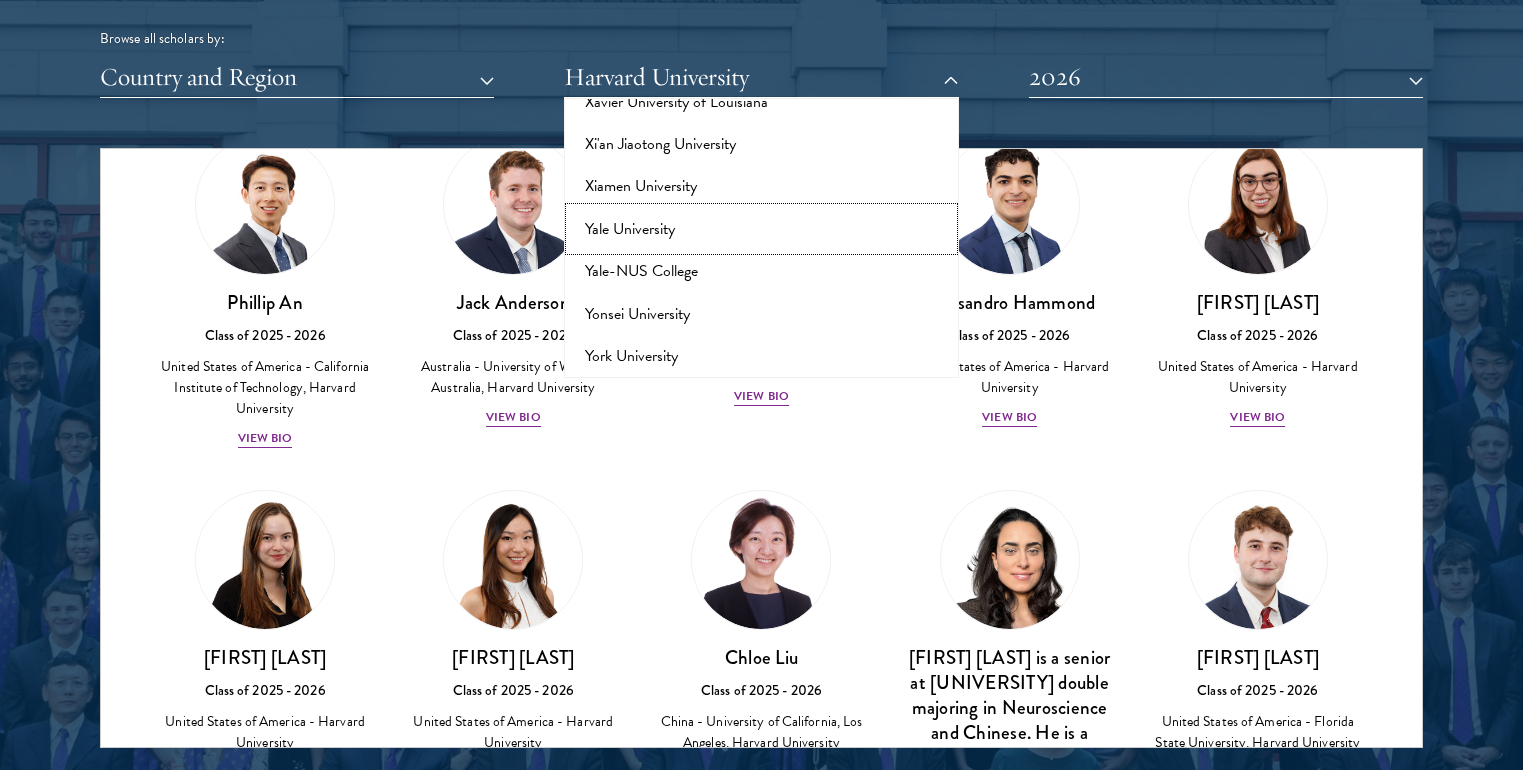 click on "Yale University" at bounding box center (761, 229) 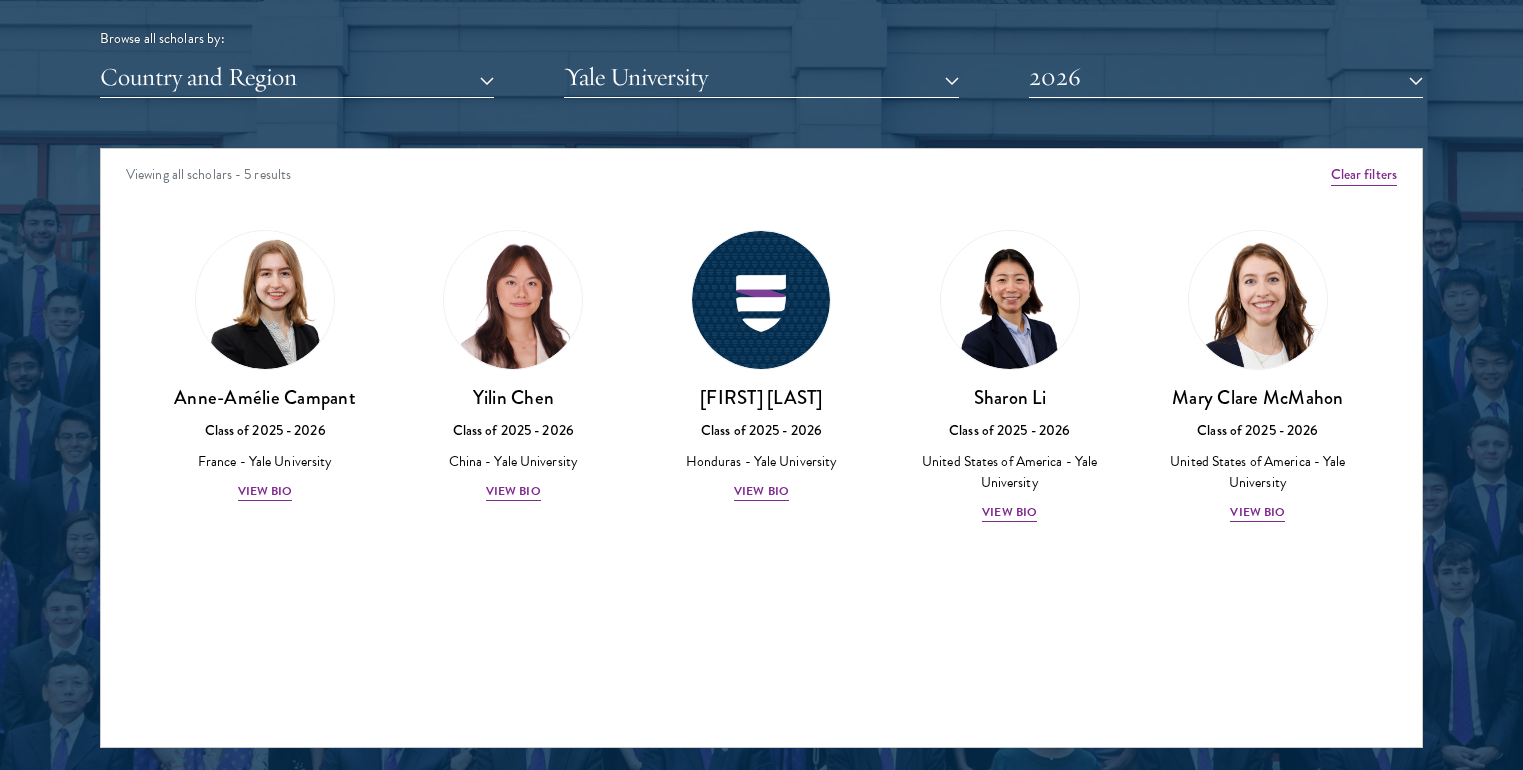 scroll, scrollTop: 0, scrollLeft: 0, axis: both 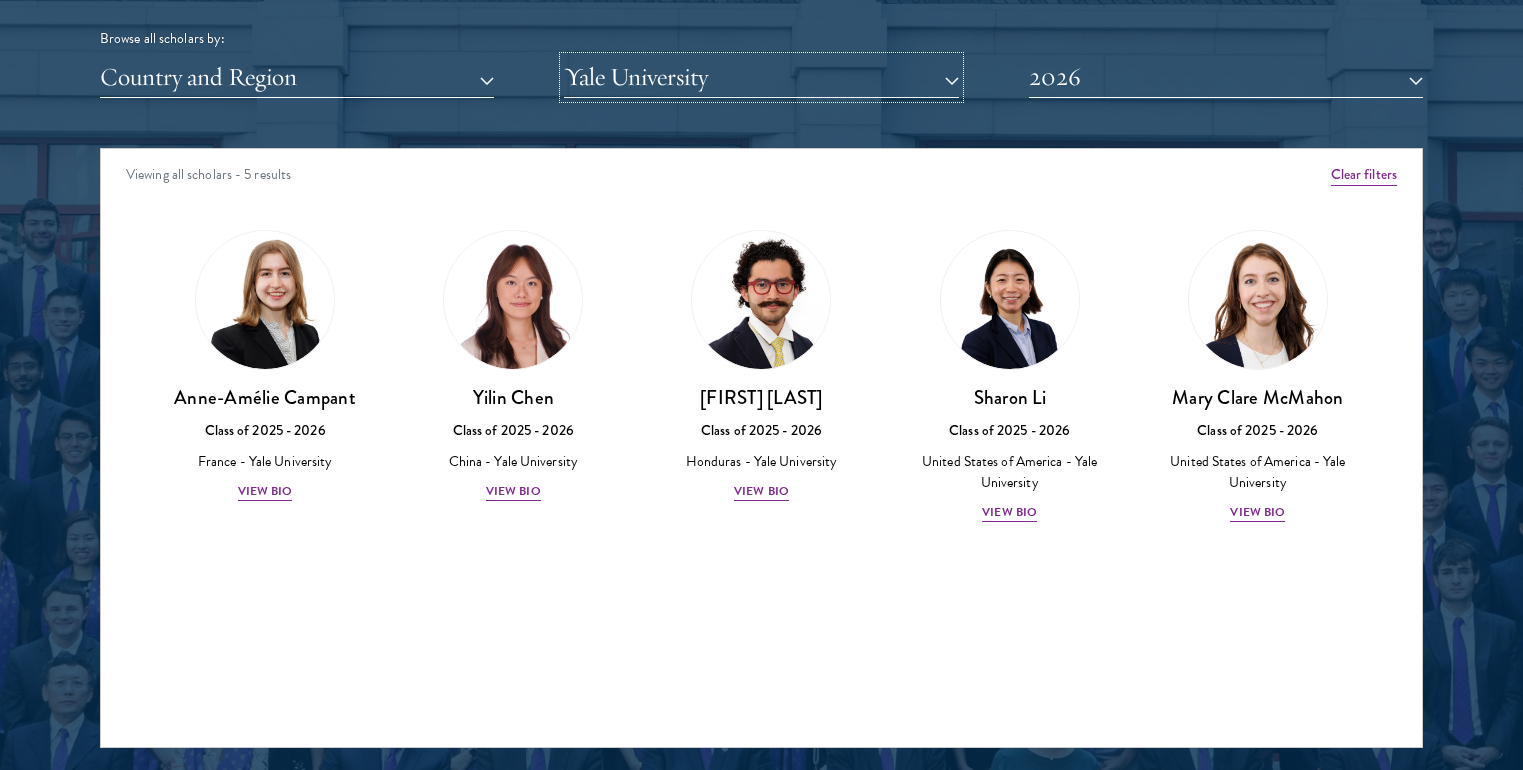 click on "Yale University" at bounding box center (761, 77) 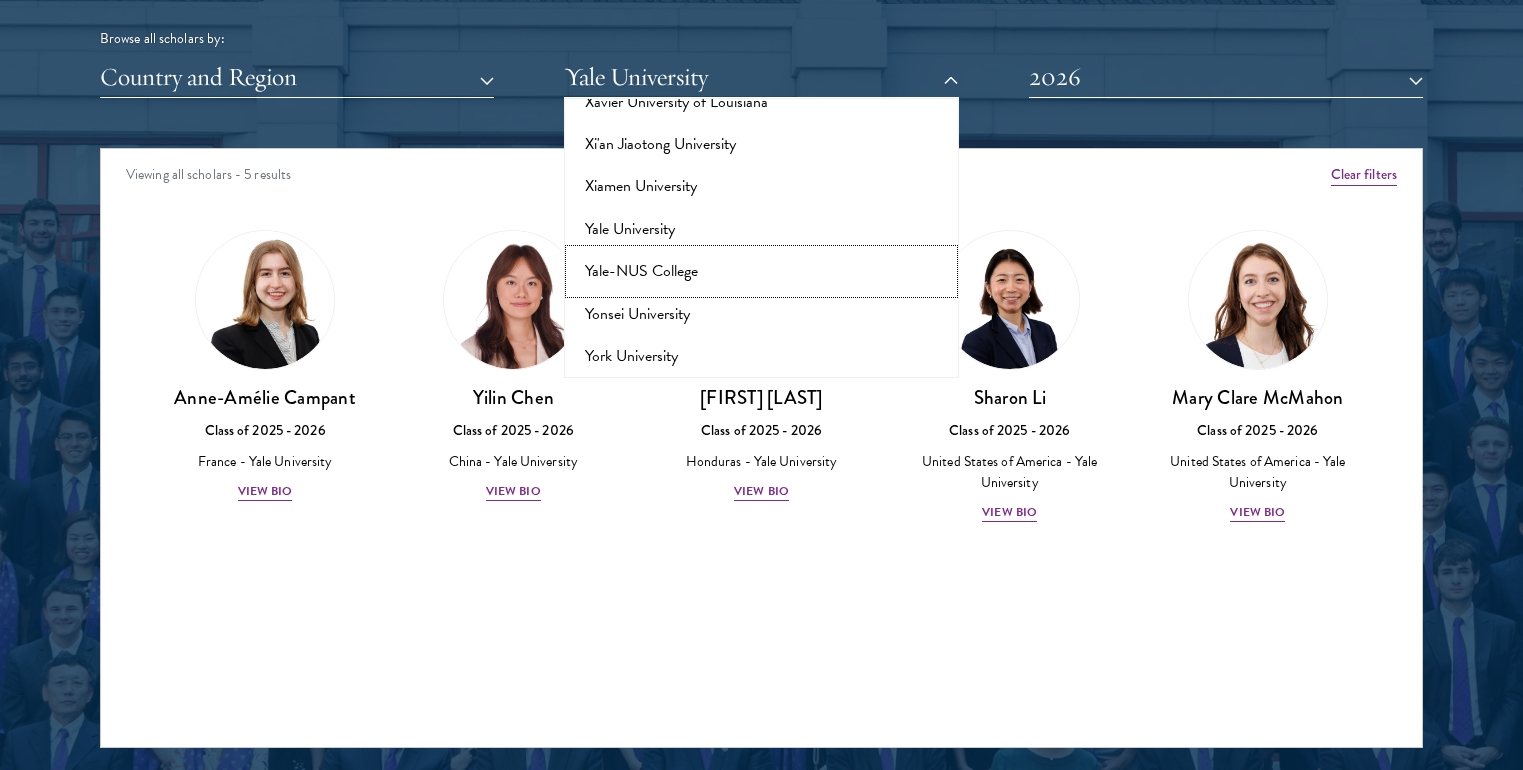 click on "Yale-NUS College" at bounding box center (761, 271) 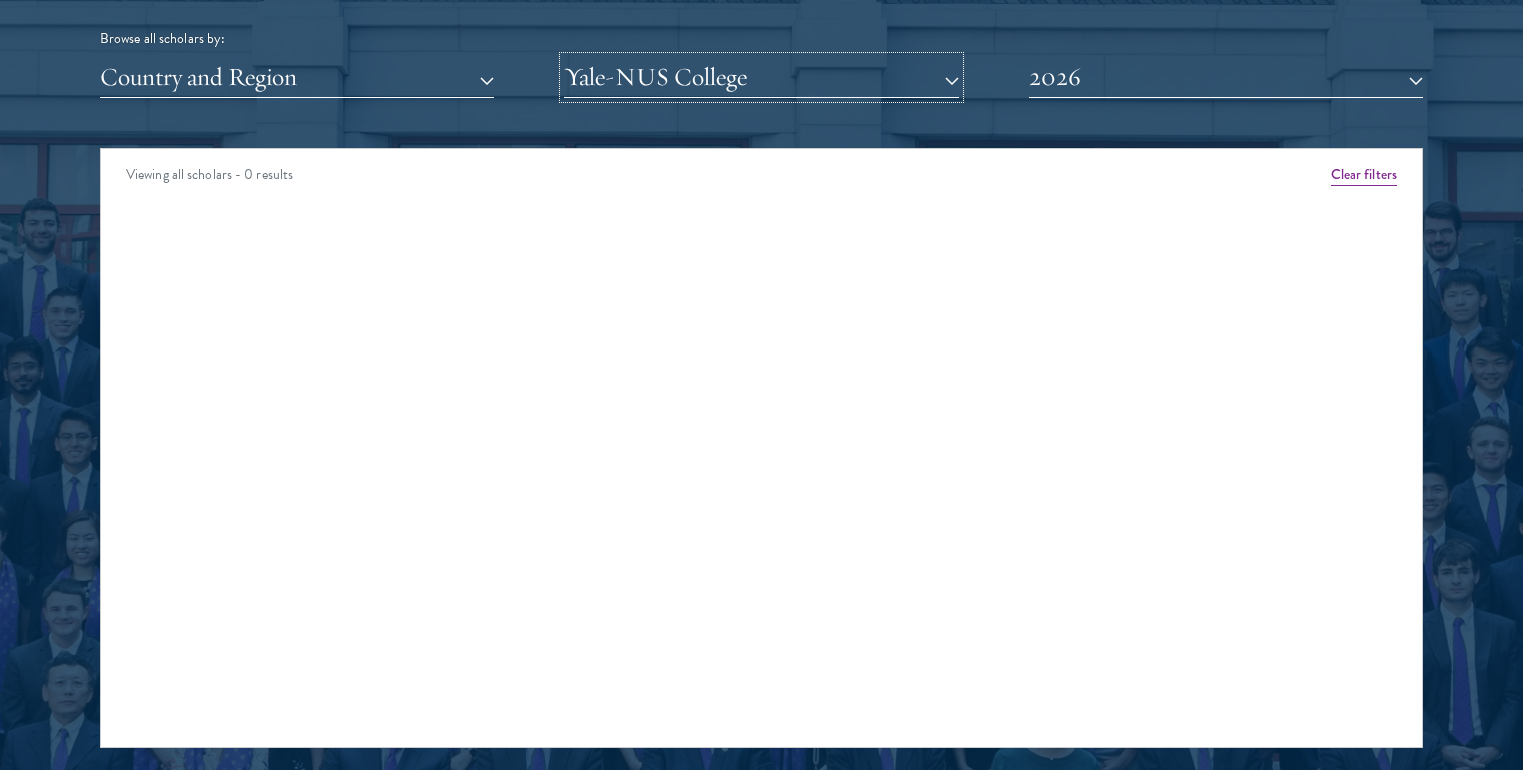 click on "Yale-NUS College" at bounding box center [761, 77] 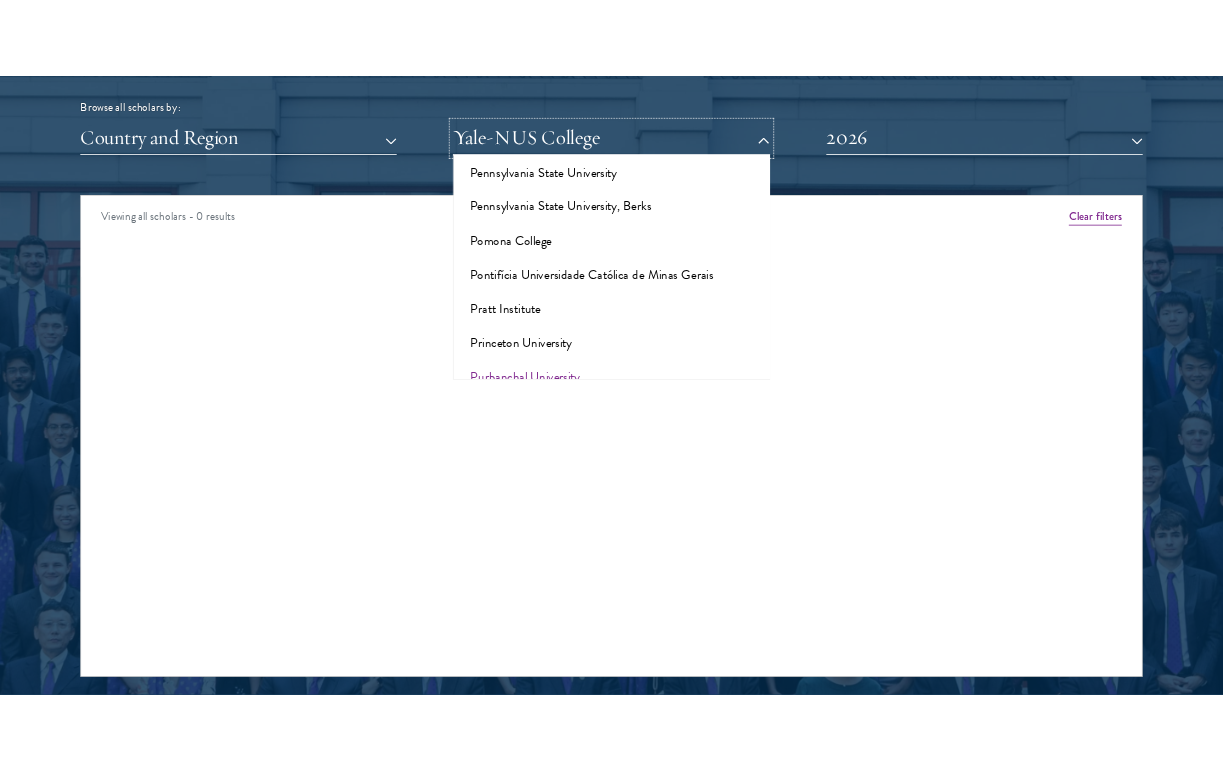 scroll, scrollTop: 9247, scrollLeft: 0, axis: vertical 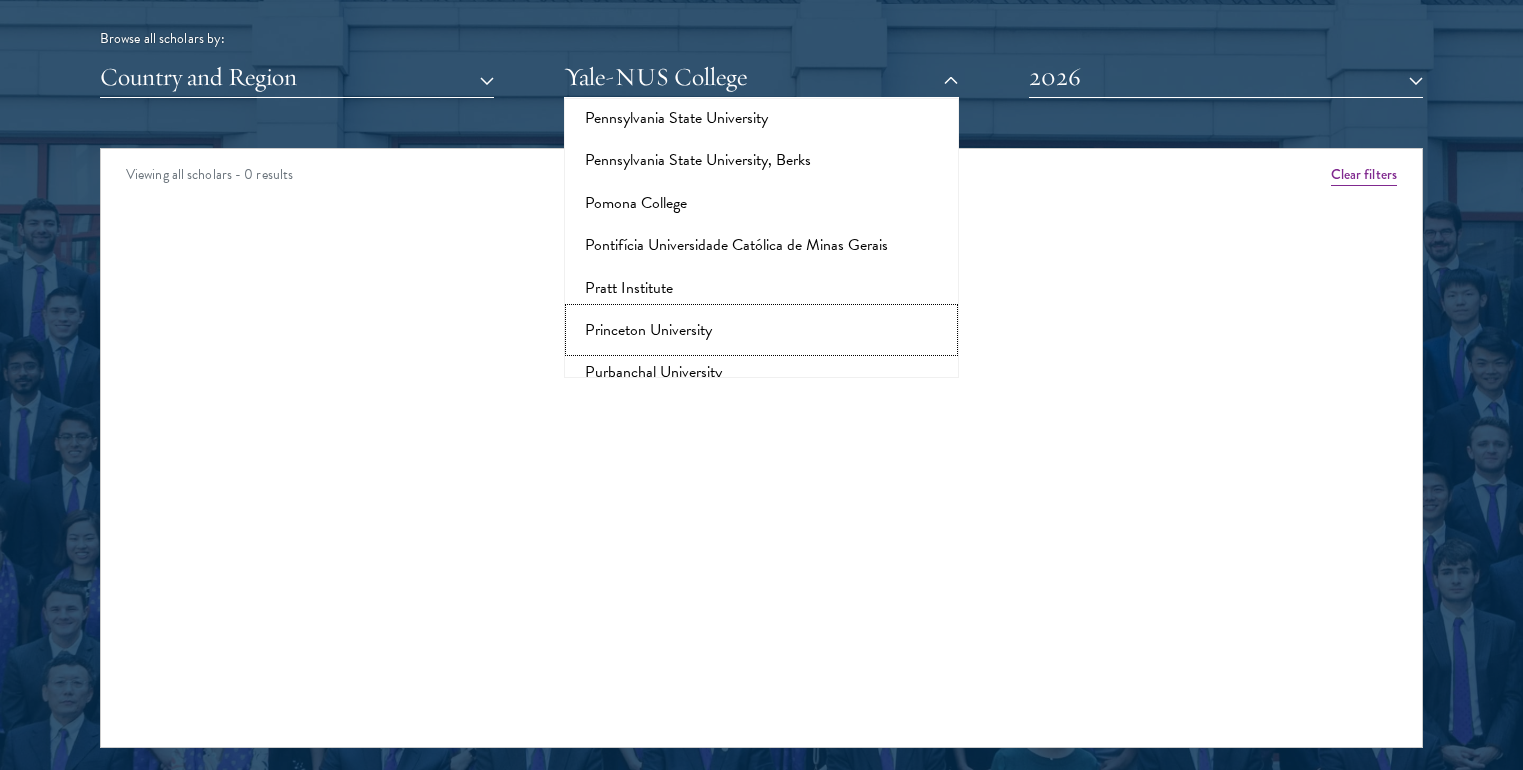 click on "Princeton University" at bounding box center [761, 330] 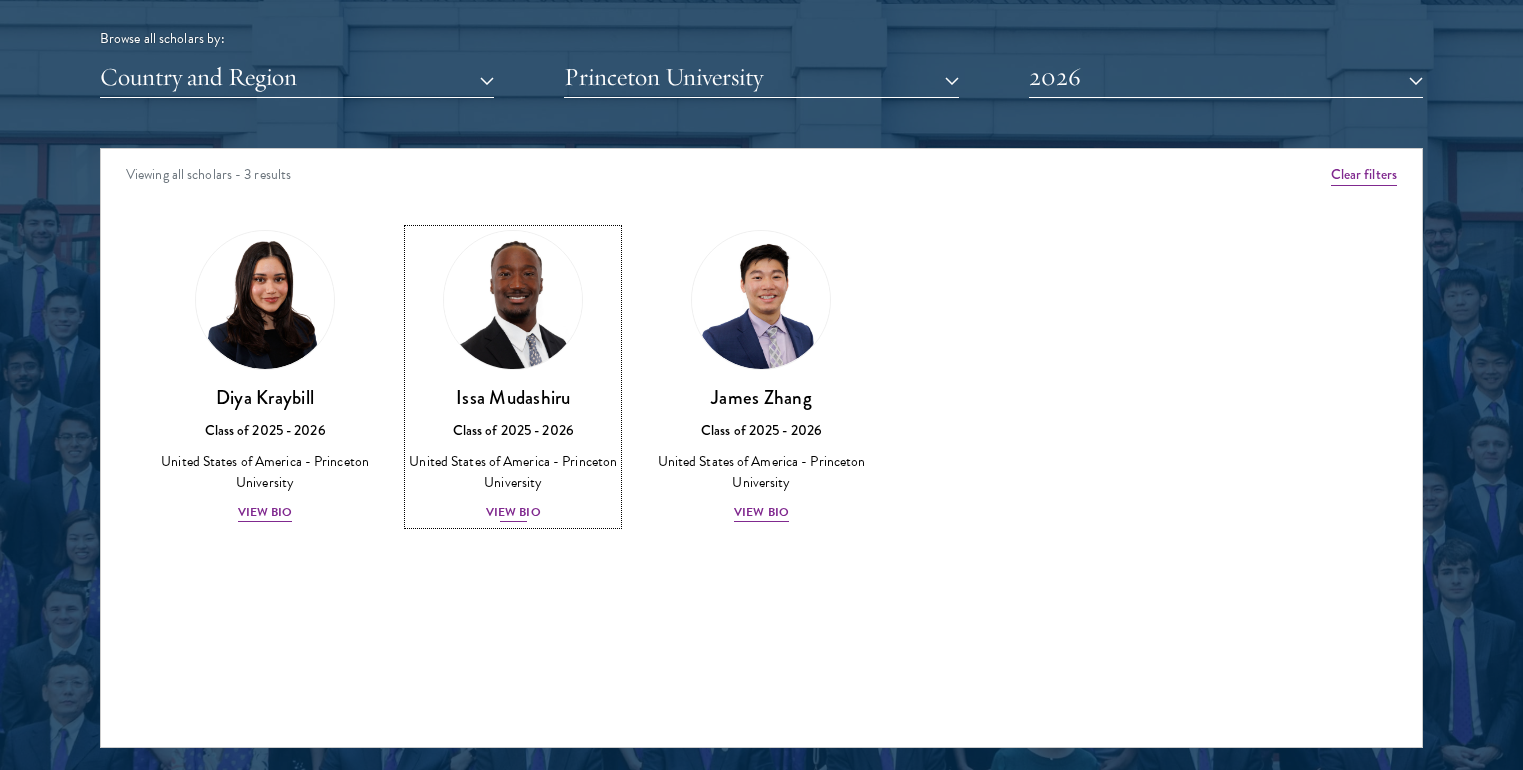 click on "United States of America - Princeton University" at bounding box center [513, 472] 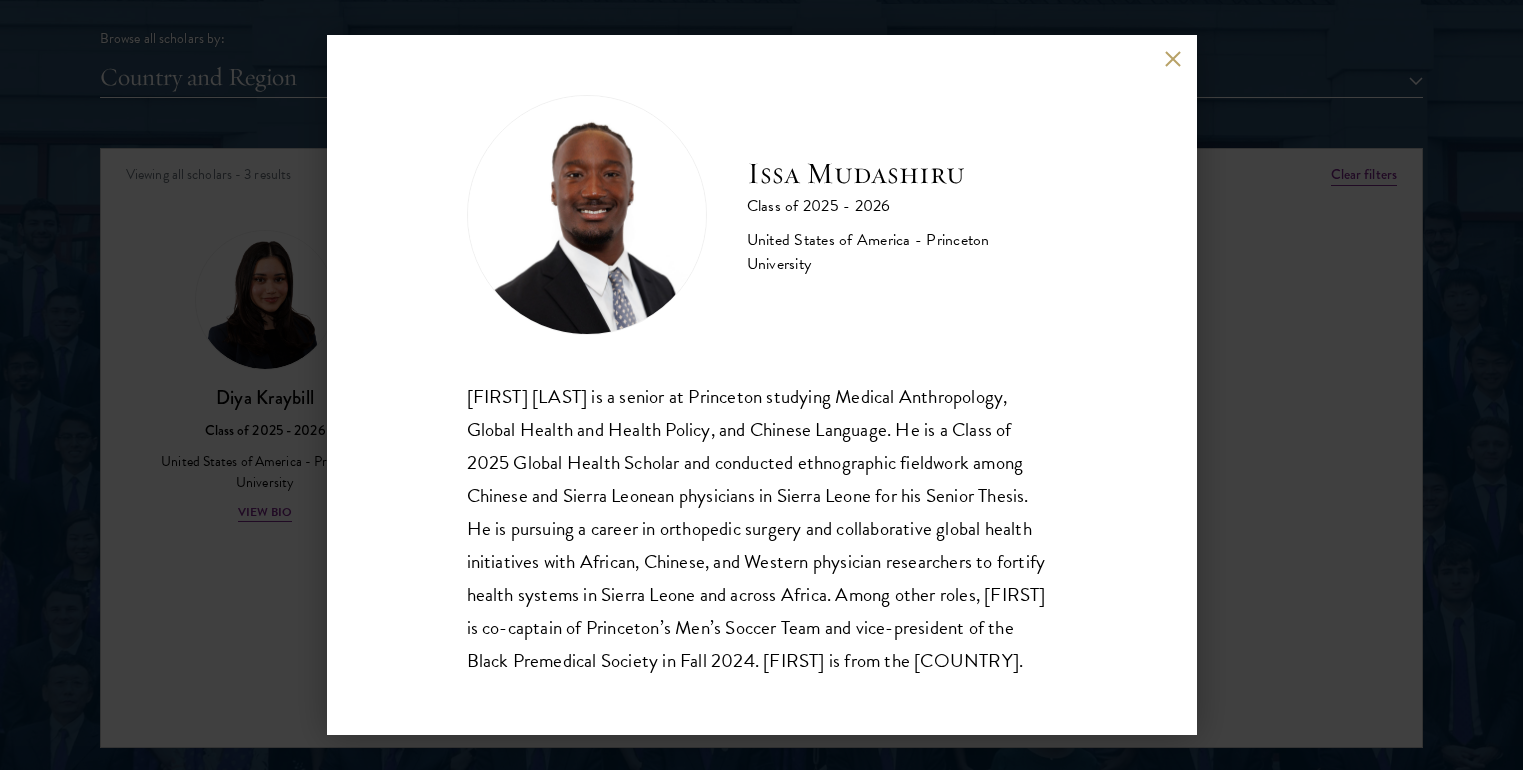 click on "[FIRST] [LAST]
Class of [YEAR] - [YEAR]
[COUNTRY] - Princeton University
[FIRST] [LAST] is a senior at Princeton studying Medical Anthropology, Global Health and Health Policy, and Chinese Language. He is a Class of 2025 Global Health Scholar and conducted ethnographic fieldwork among Chinese and Sierra Leonean physicians in Sierra Leone for his Senior Thesis. He is pursuing a career in orthopedic surgery and collaborative global health initiatives with African, Chinese, and Western physician researchers to fortify health systems in Sierra Leone and across Africa. Among other roles, [FIRST] is co-captain of Princeton’s Men’s Soccer Team and vice-president of the Black Premedical Society in Fall 2024. [FIRST] is from the [COUNTRY]." at bounding box center [761, 385] 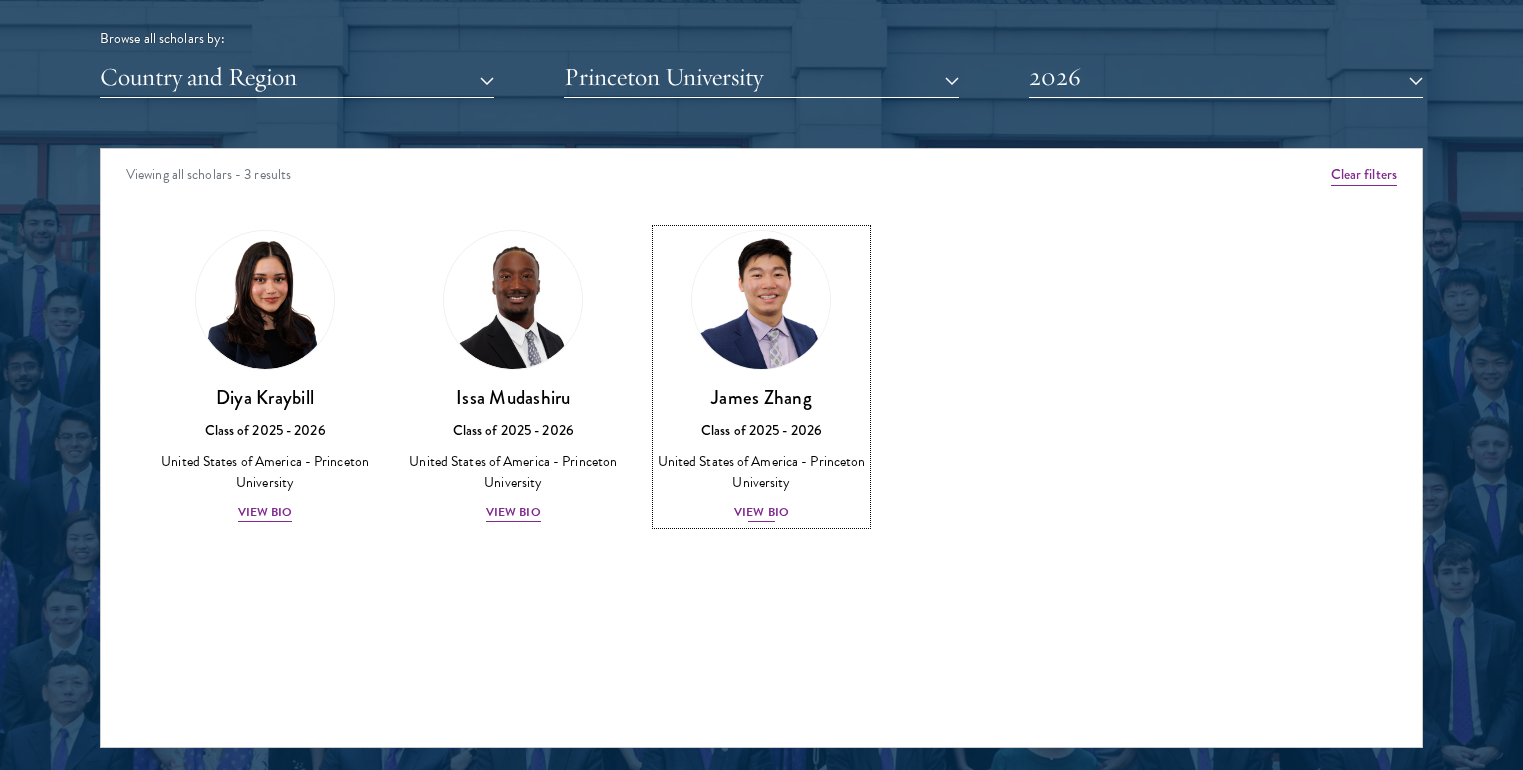 click on "[FIRST] [LAST]
Class of 2025 - 2026
[COUNTRY] - [UNIVERSITY]
View Bio" at bounding box center (761, 377) 